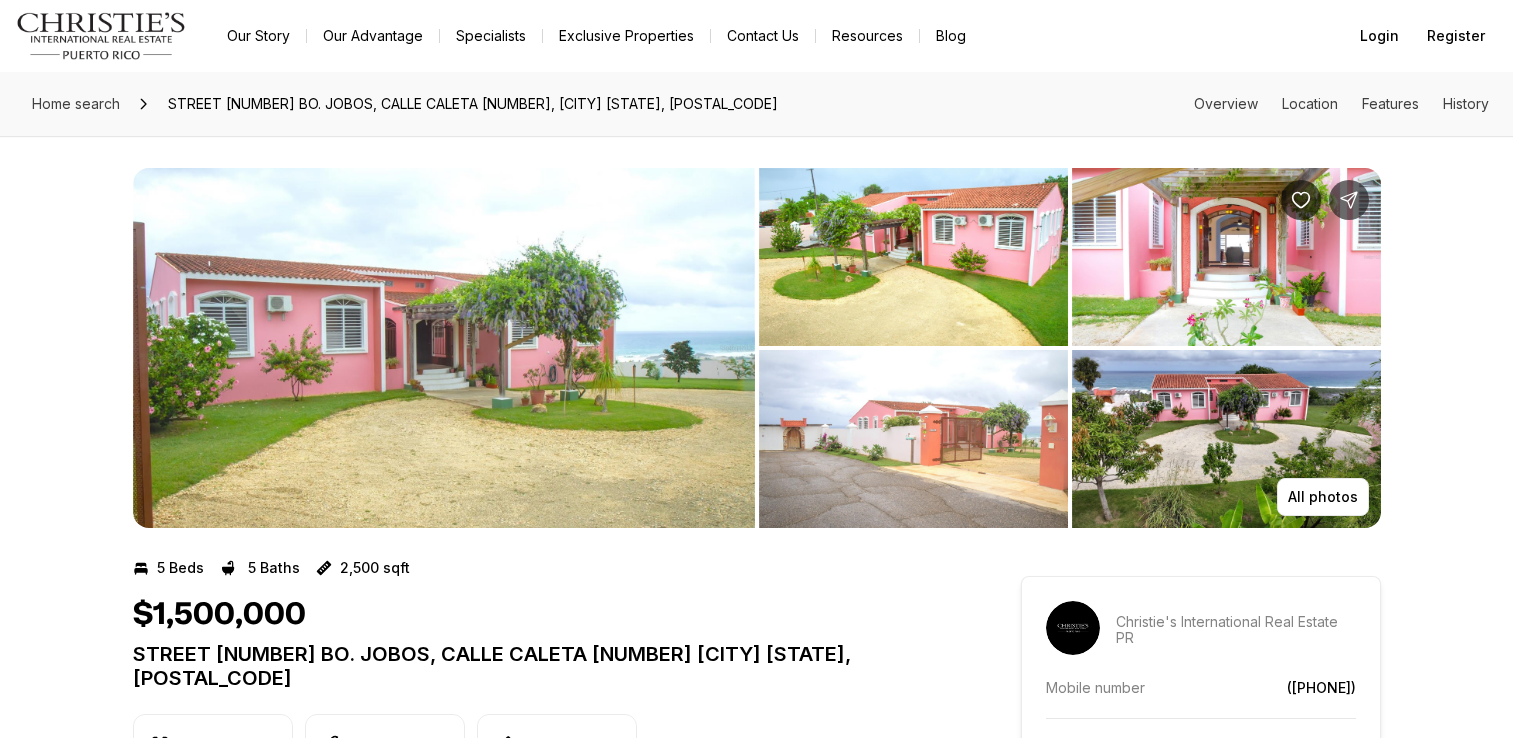 scroll, scrollTop: 0, scrollLeft: 0, axis: both 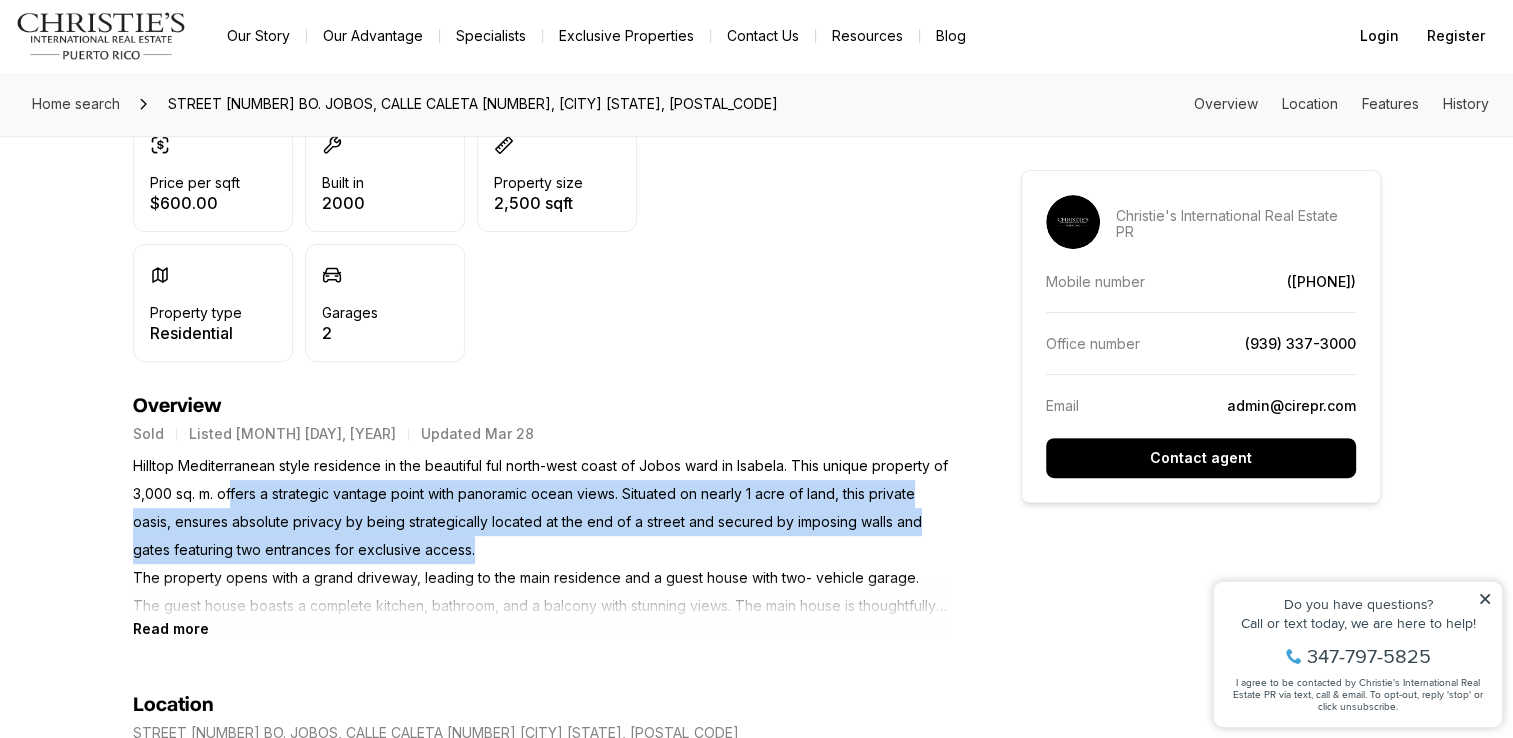 drag, startPoint x: 249, startPoint y: 465, endPoint x: 503, endPoint y: 534, distance: 263.20523 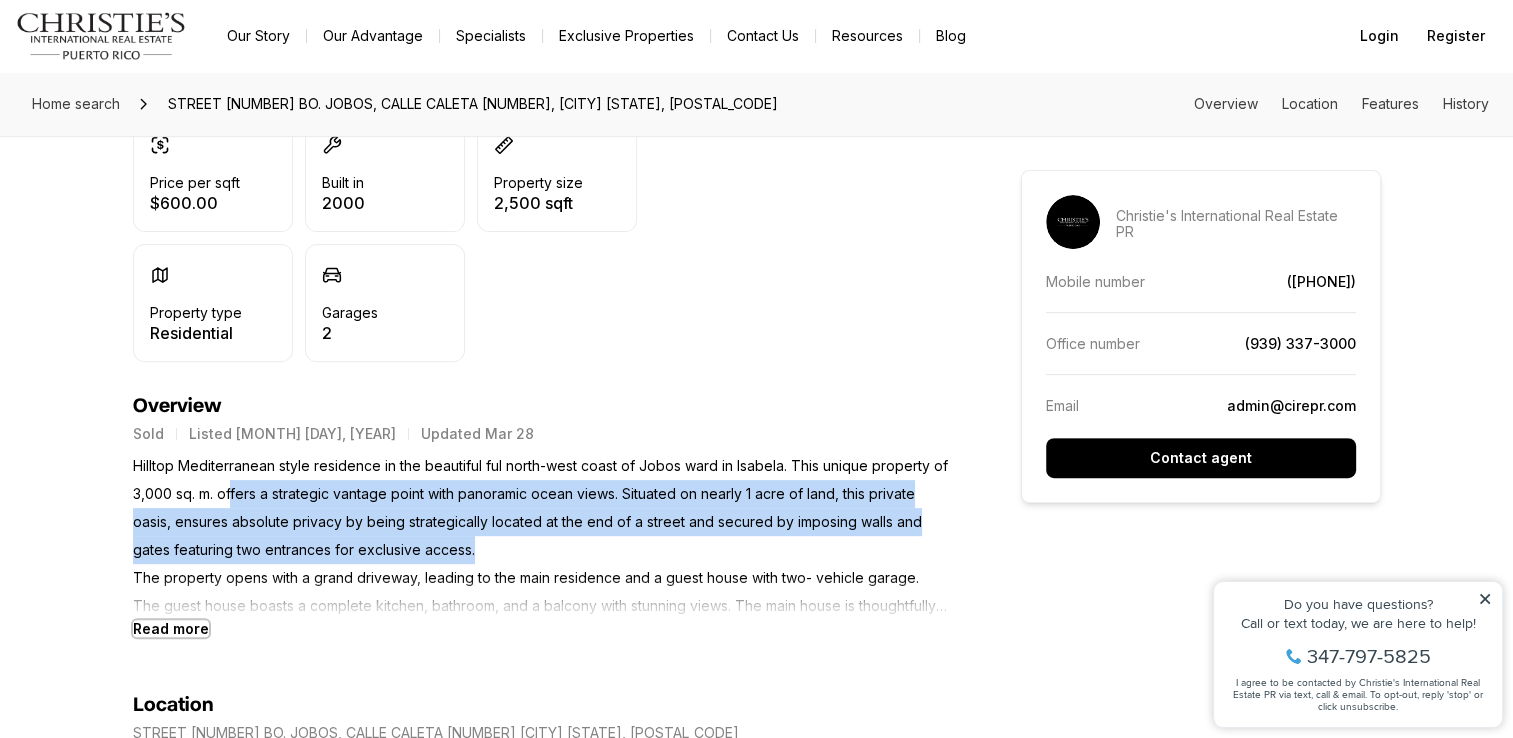 click on "Read more" at bounding box center [171, 628] 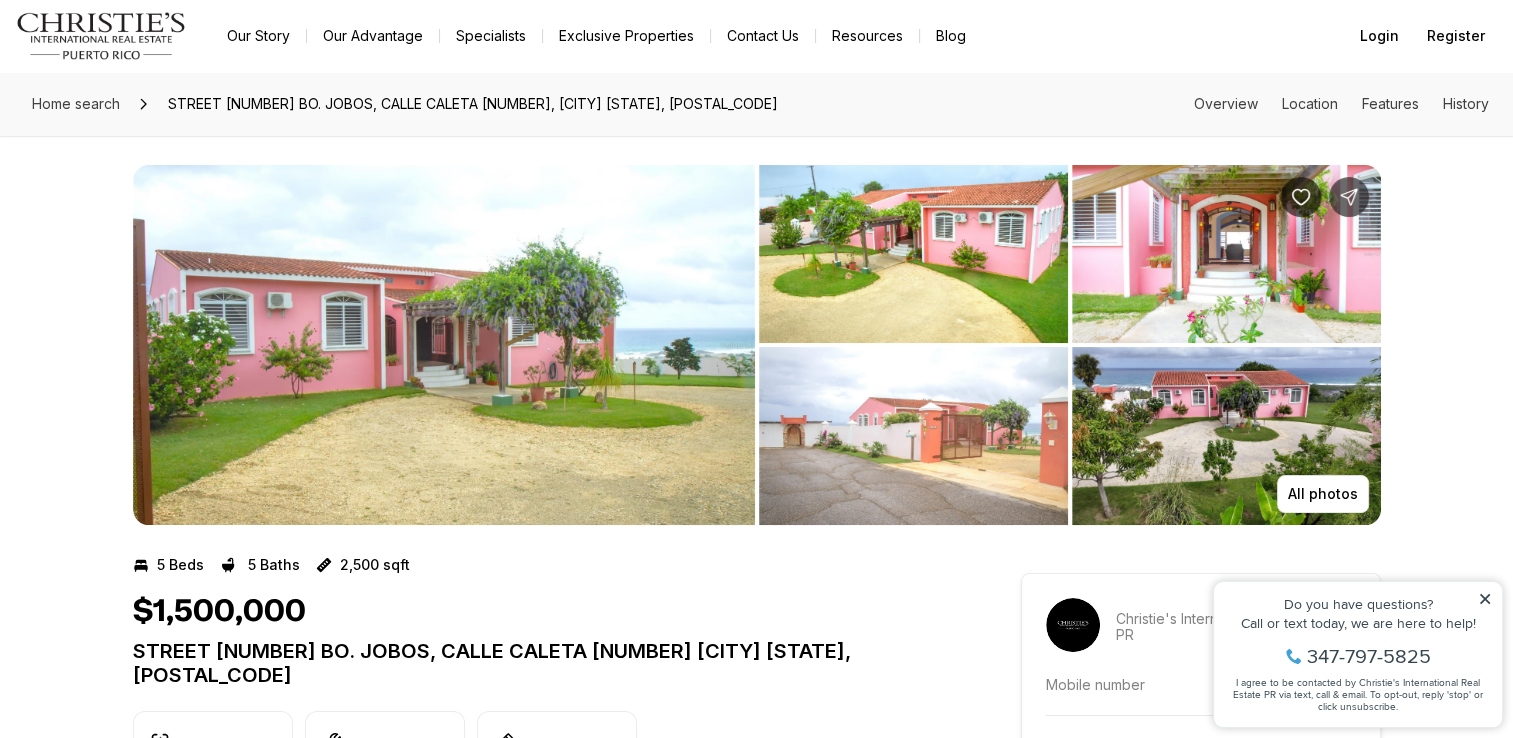 scroll, scrollTop: 0, scrollLeft: 0, axis: both 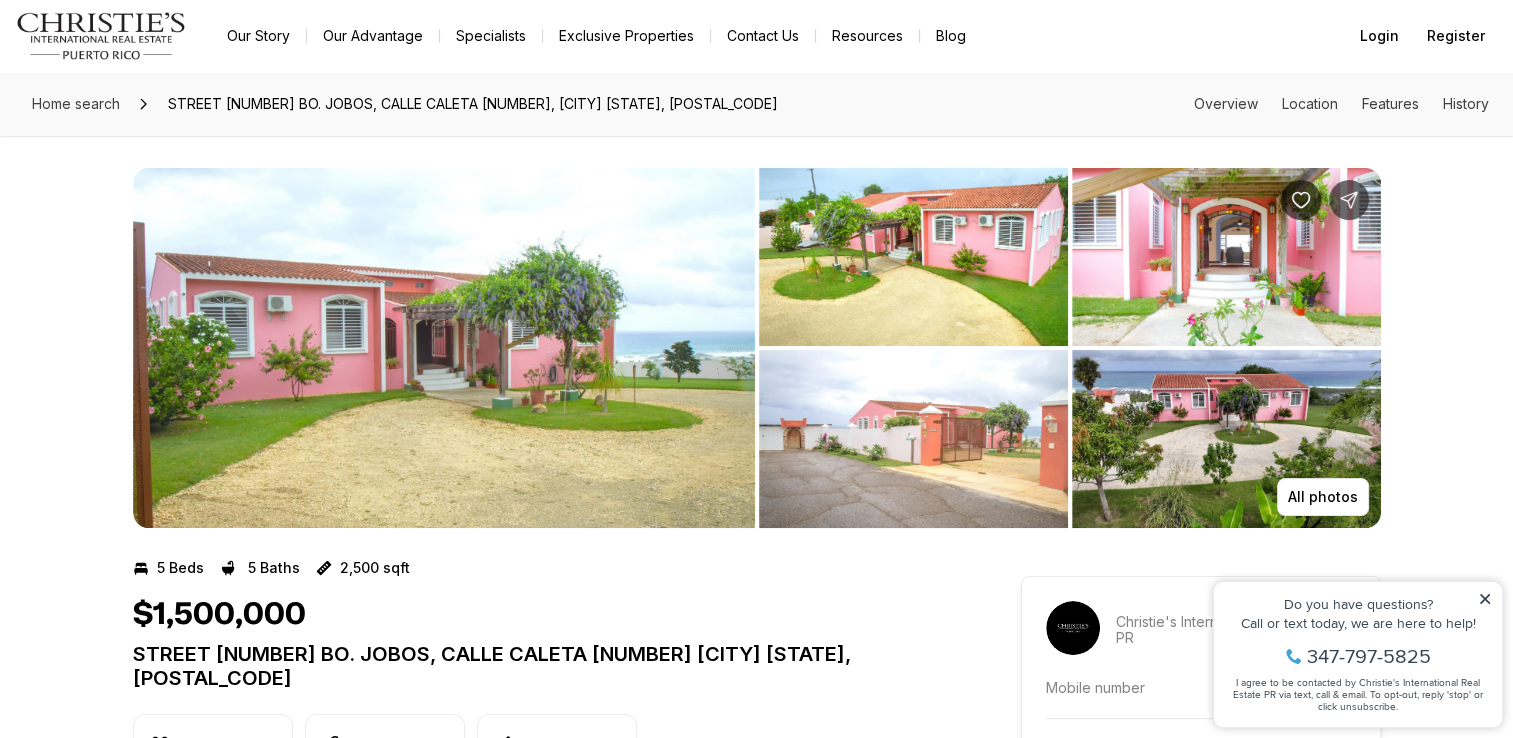 click at bounding box center [1226, 257] 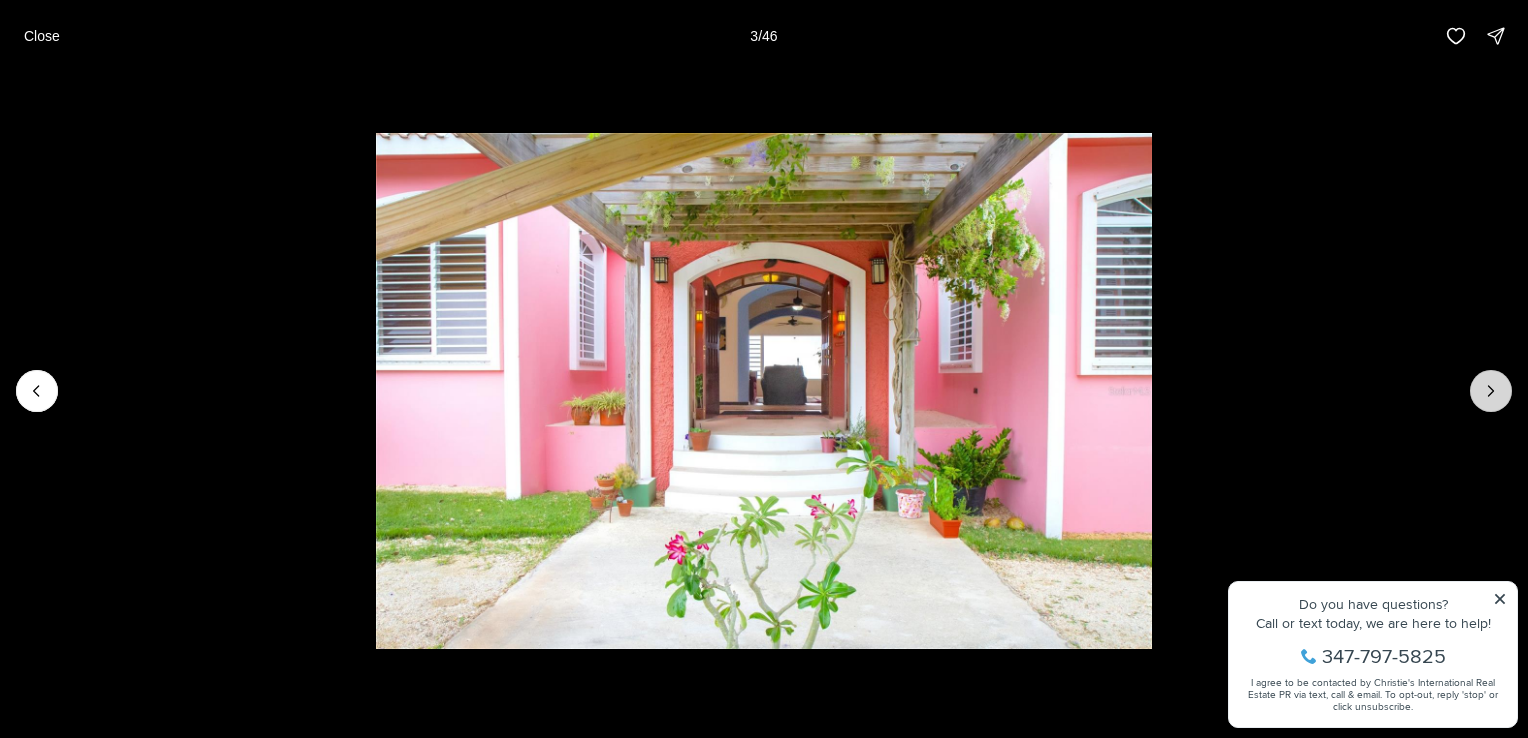 click at bounding box center (1491, 391) 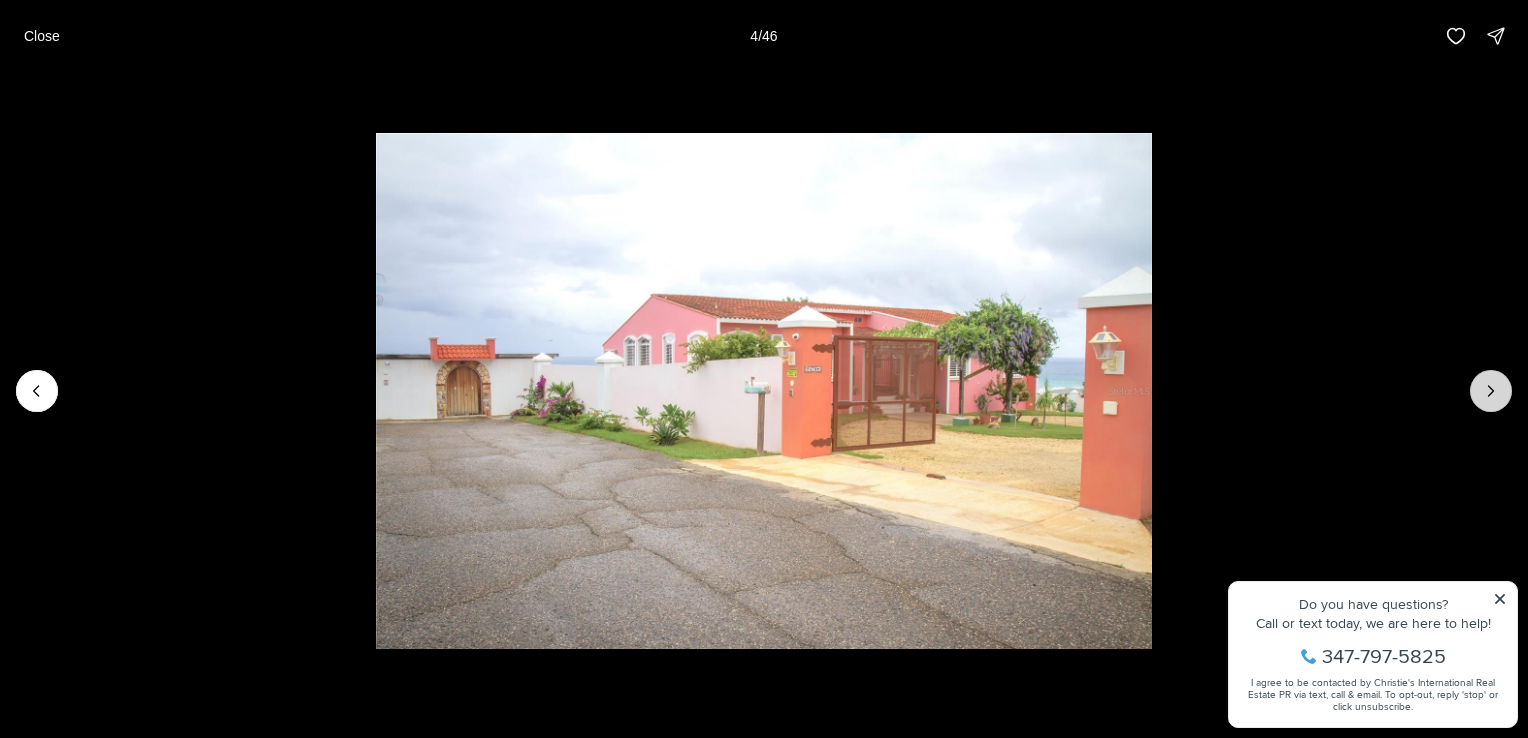 click at bounding box center (1491, 391) 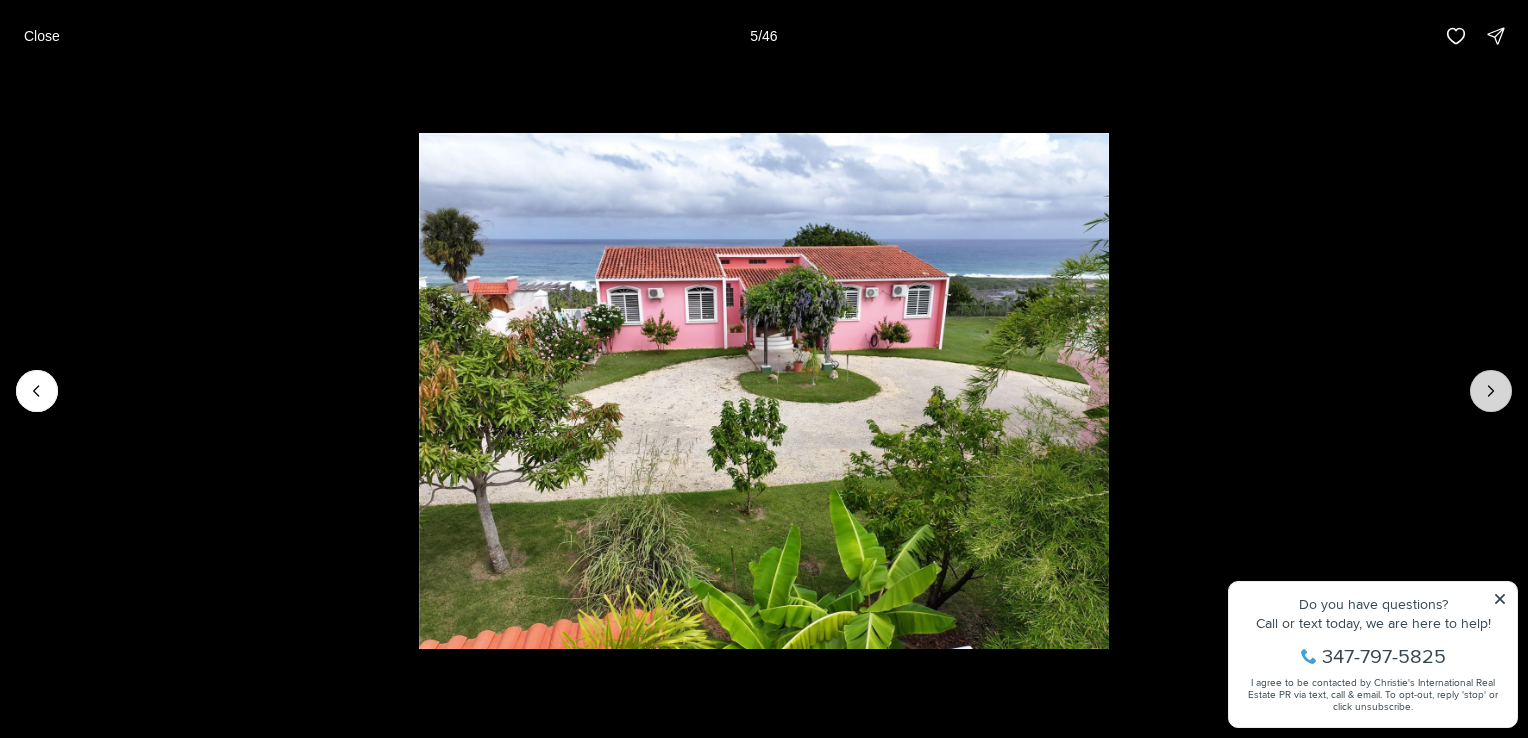 click at bounding box center [1491, 391] 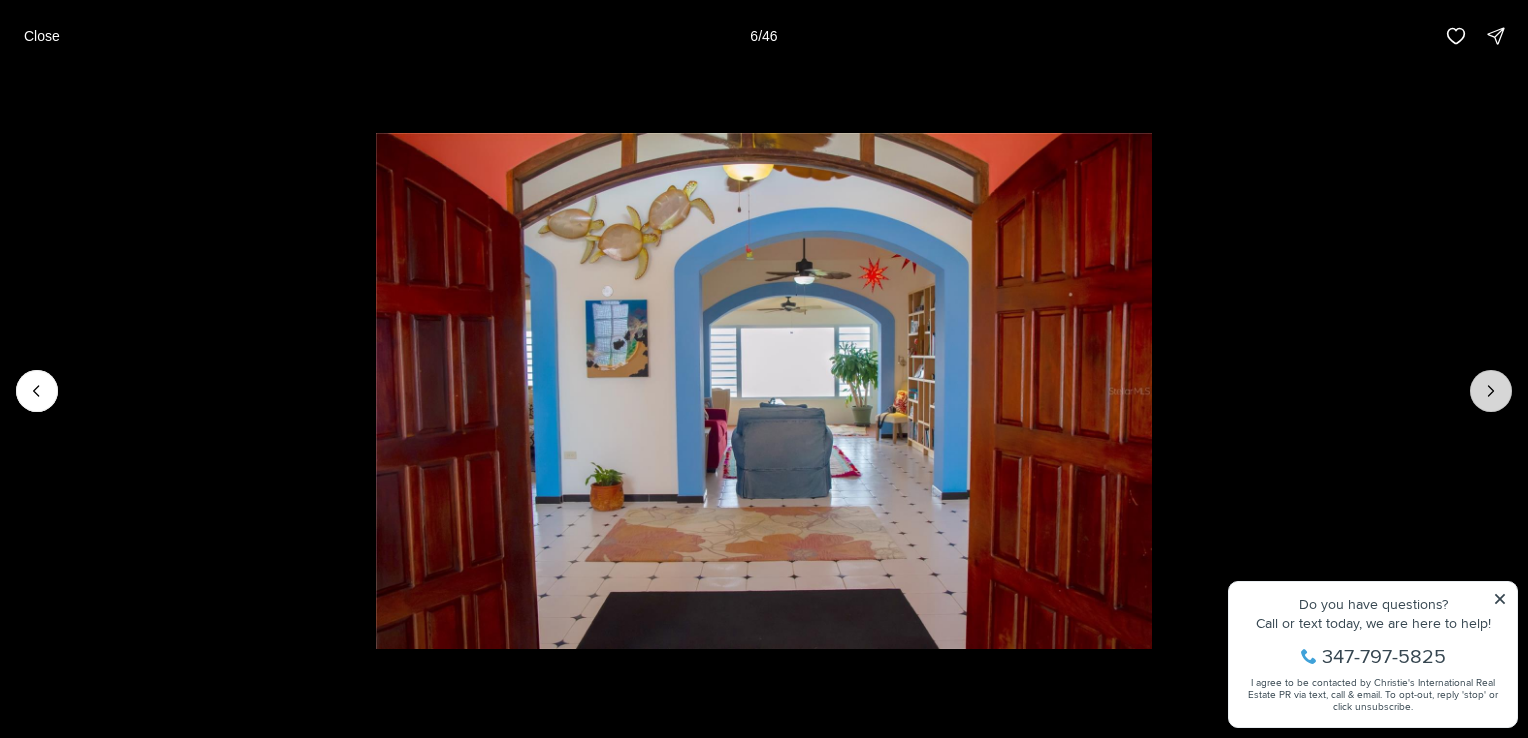 click at bounding box center [1491, 391] 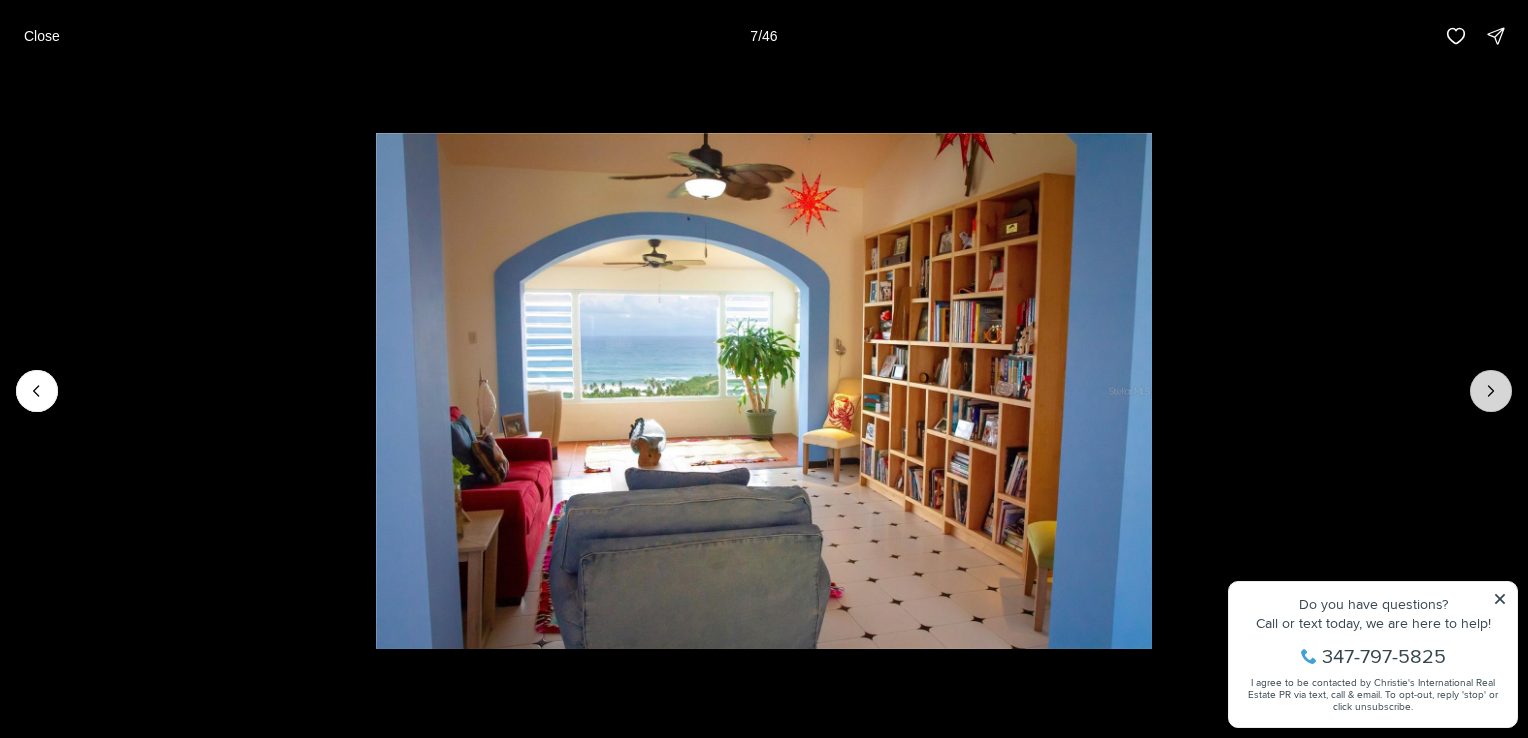 click at bounding box center [1491, 391] 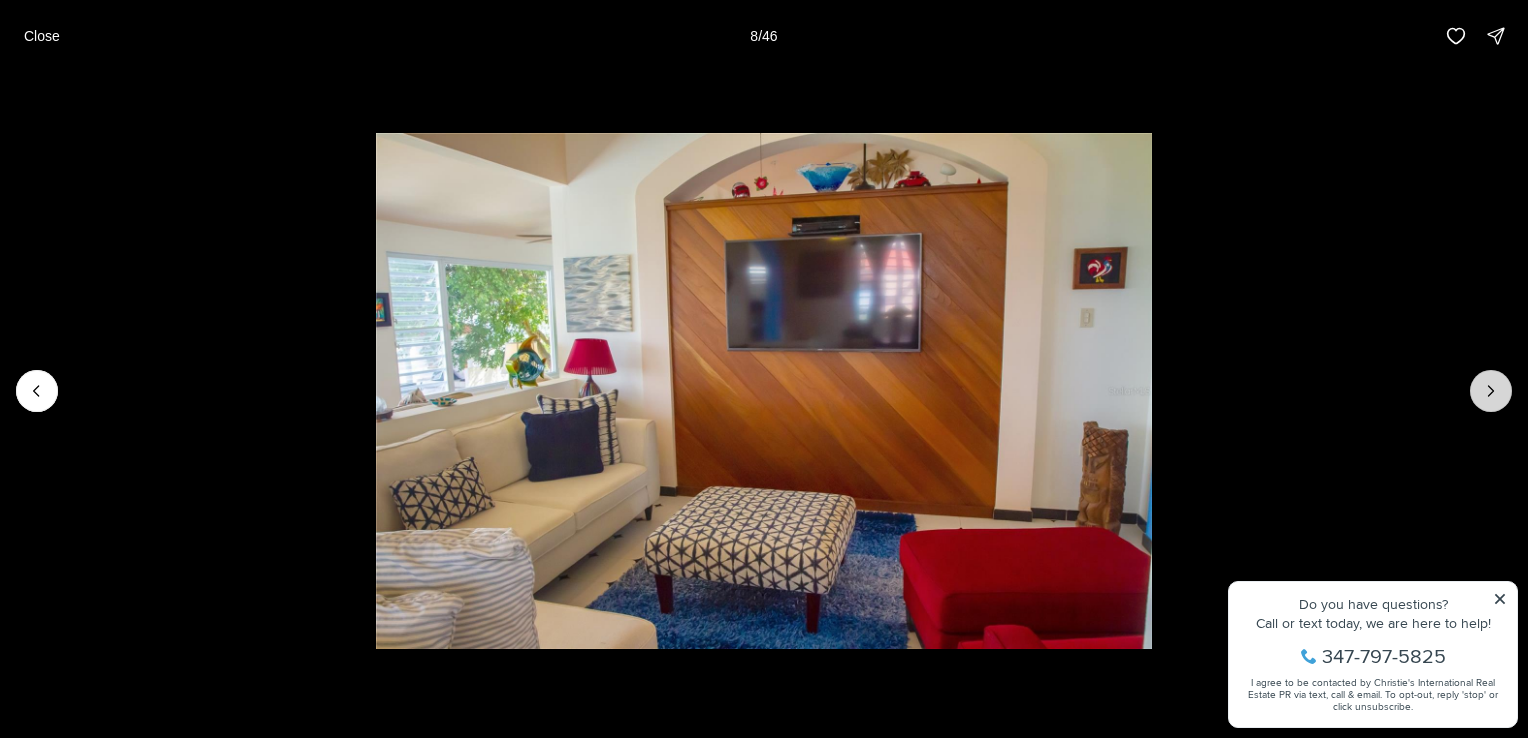 click at bounding box center [1491, 391] 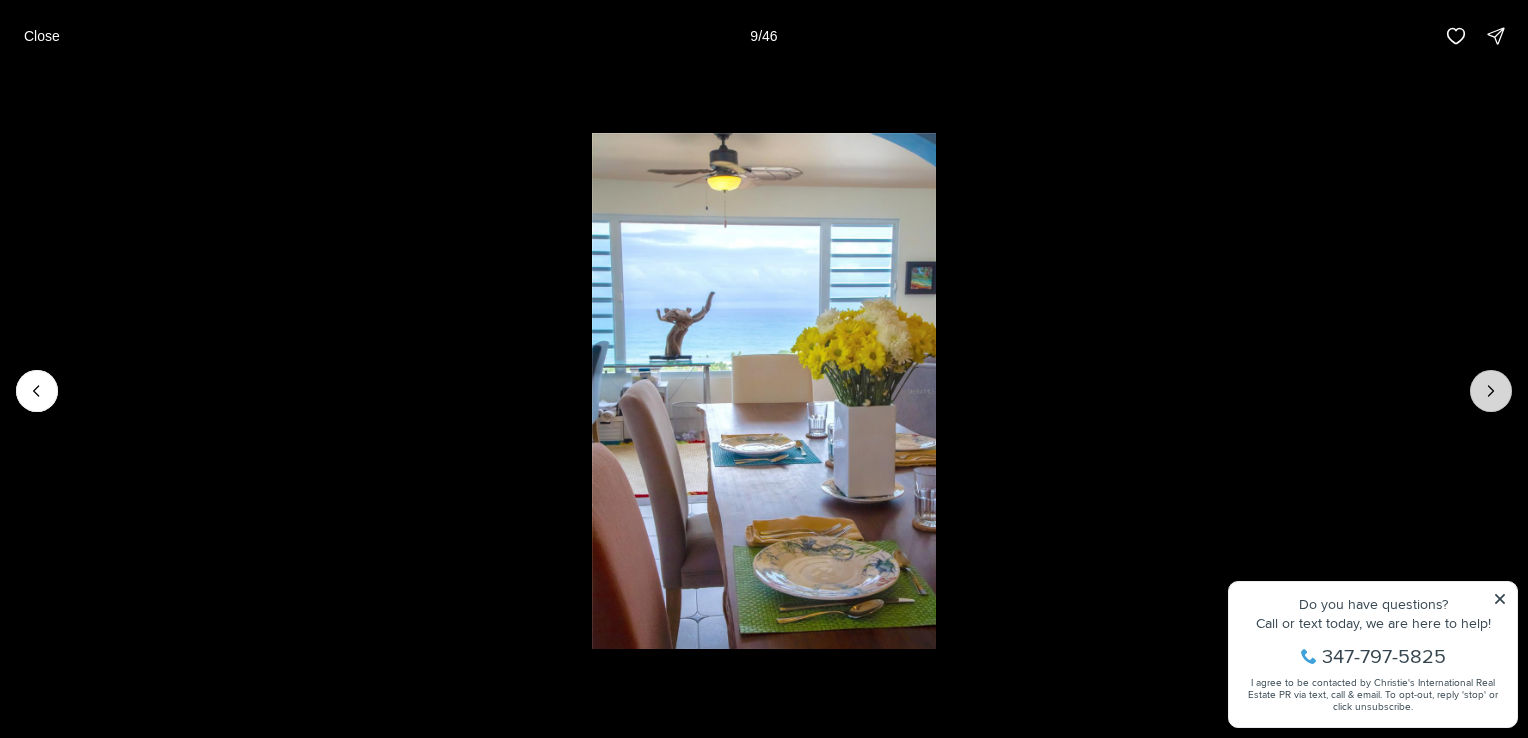 click at bounding box center (1491, 391) 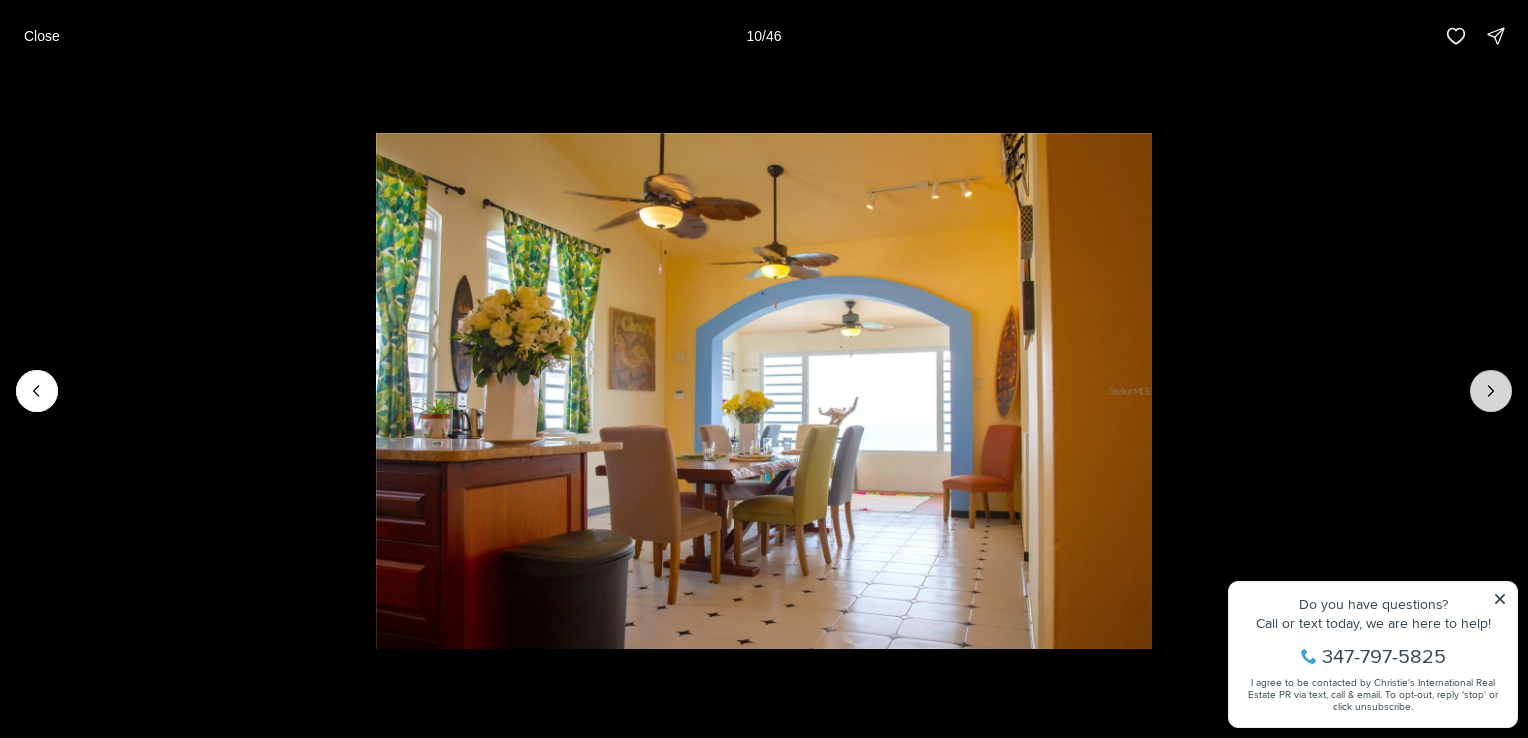 click at bounding box center (1491, 391) 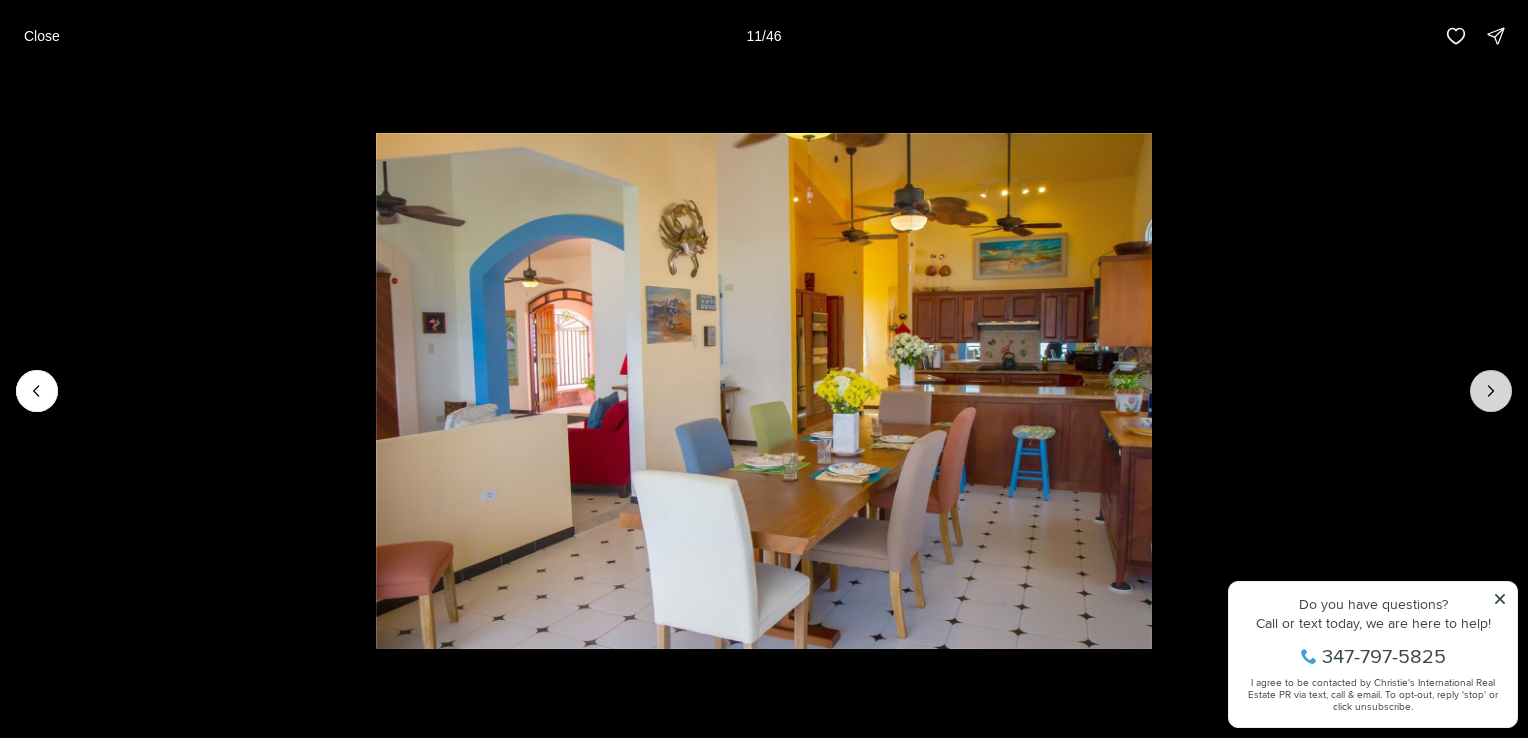 click at bounding box center [1491, 391] 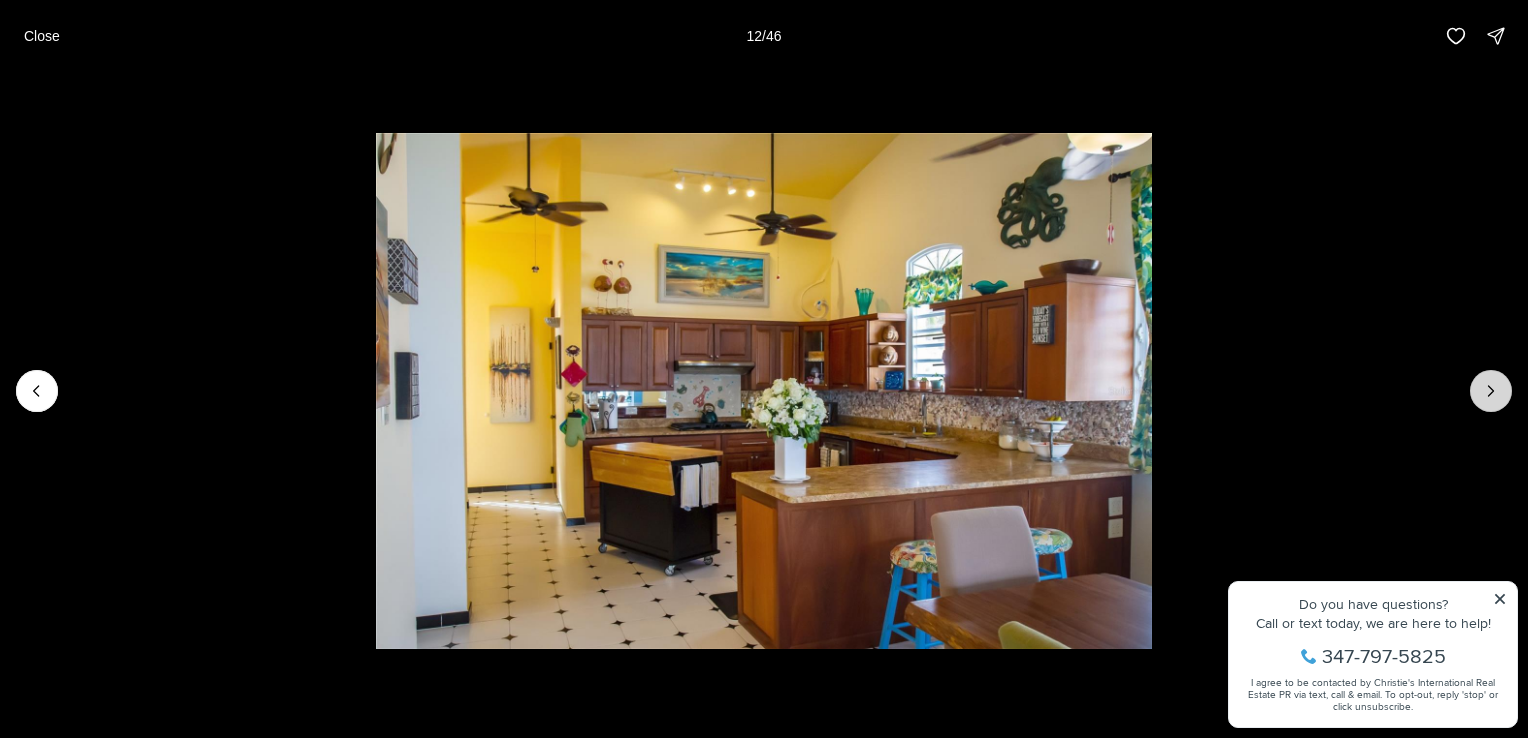 click at bounding box center (1491, 391) 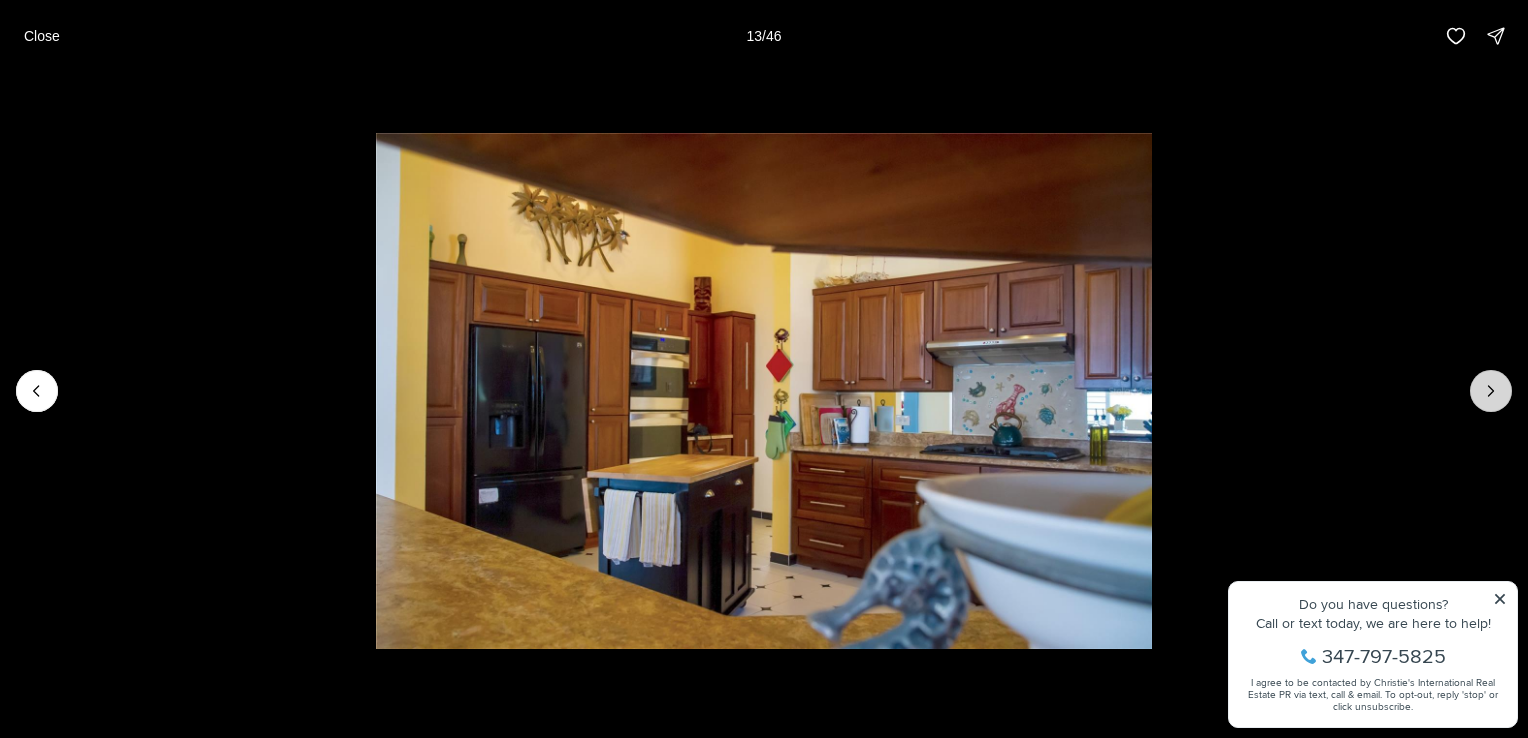 click 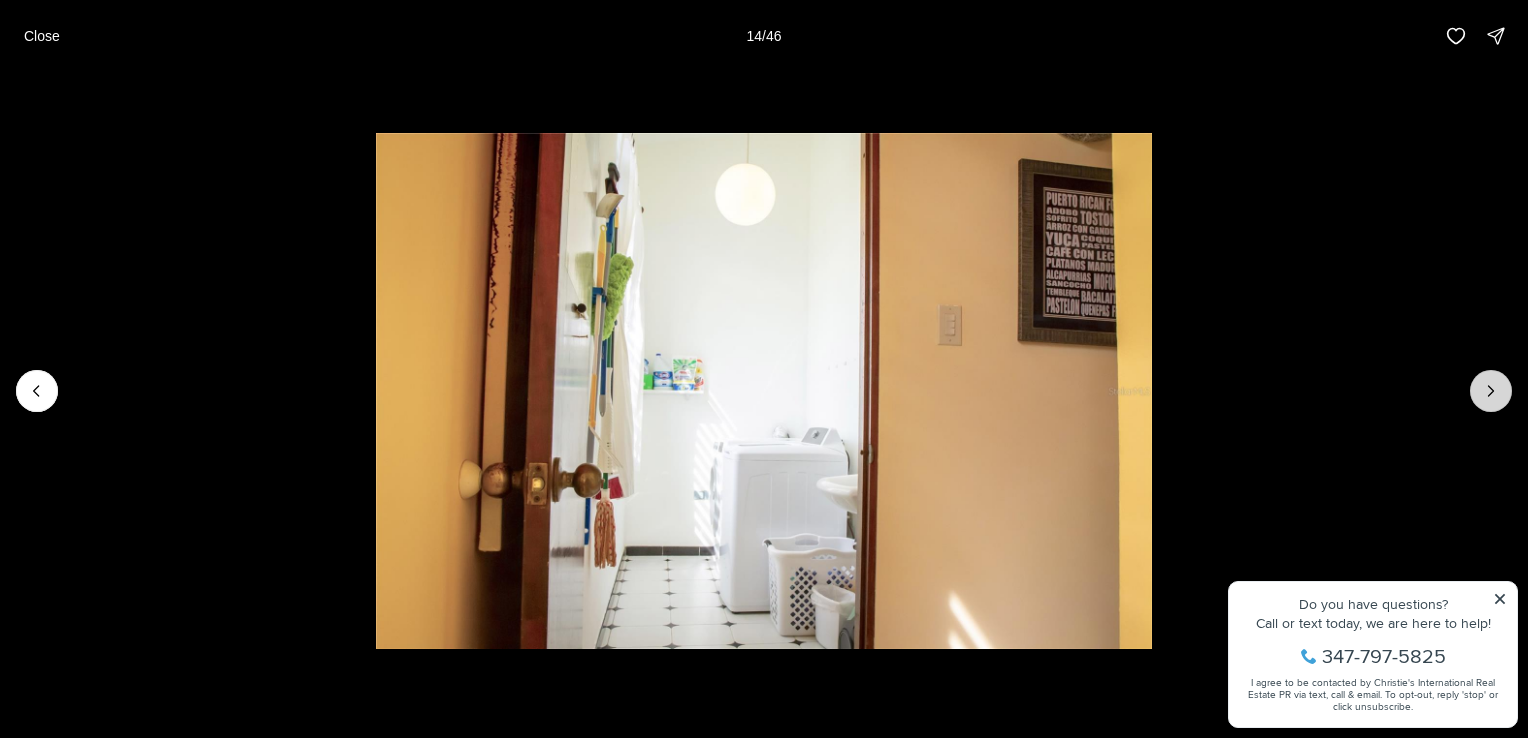 click 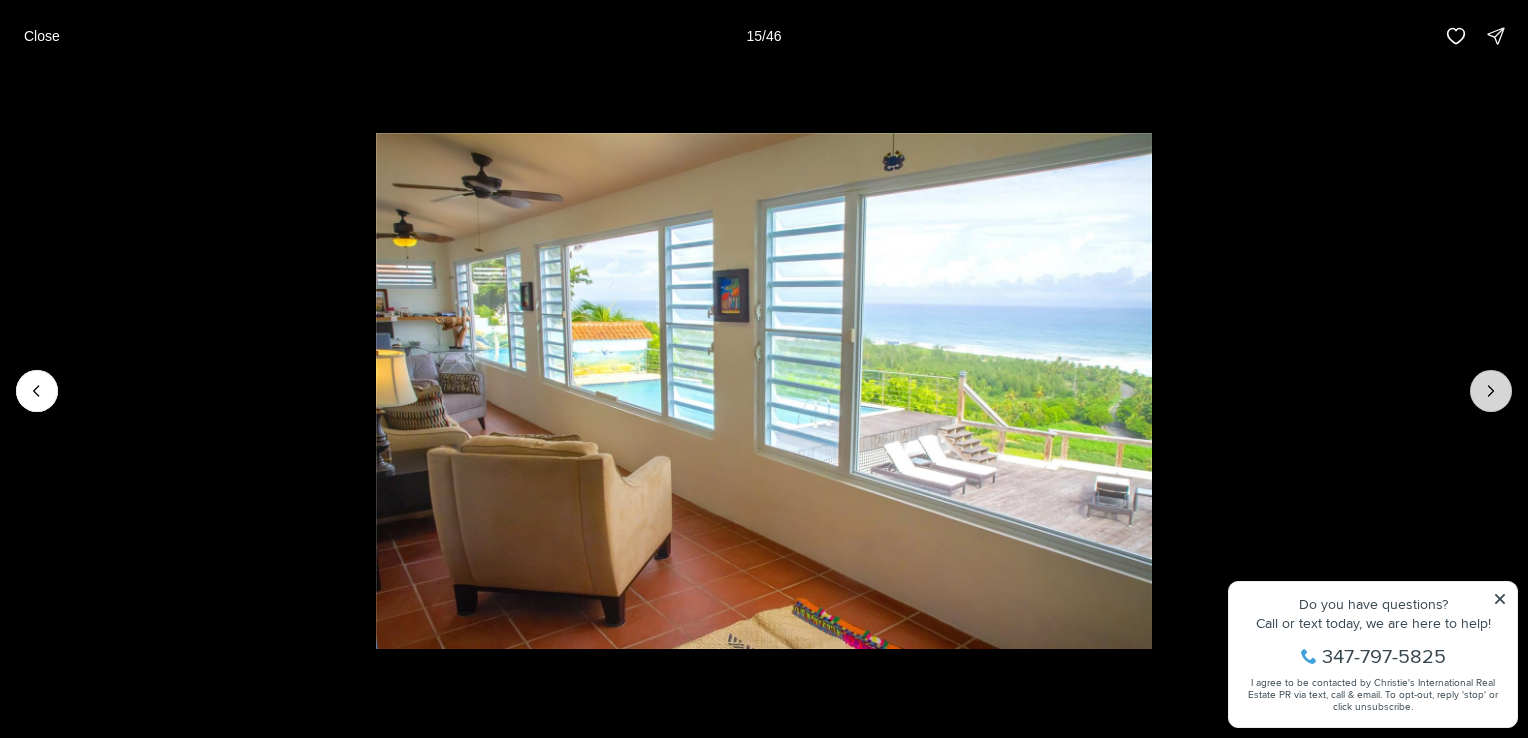 click 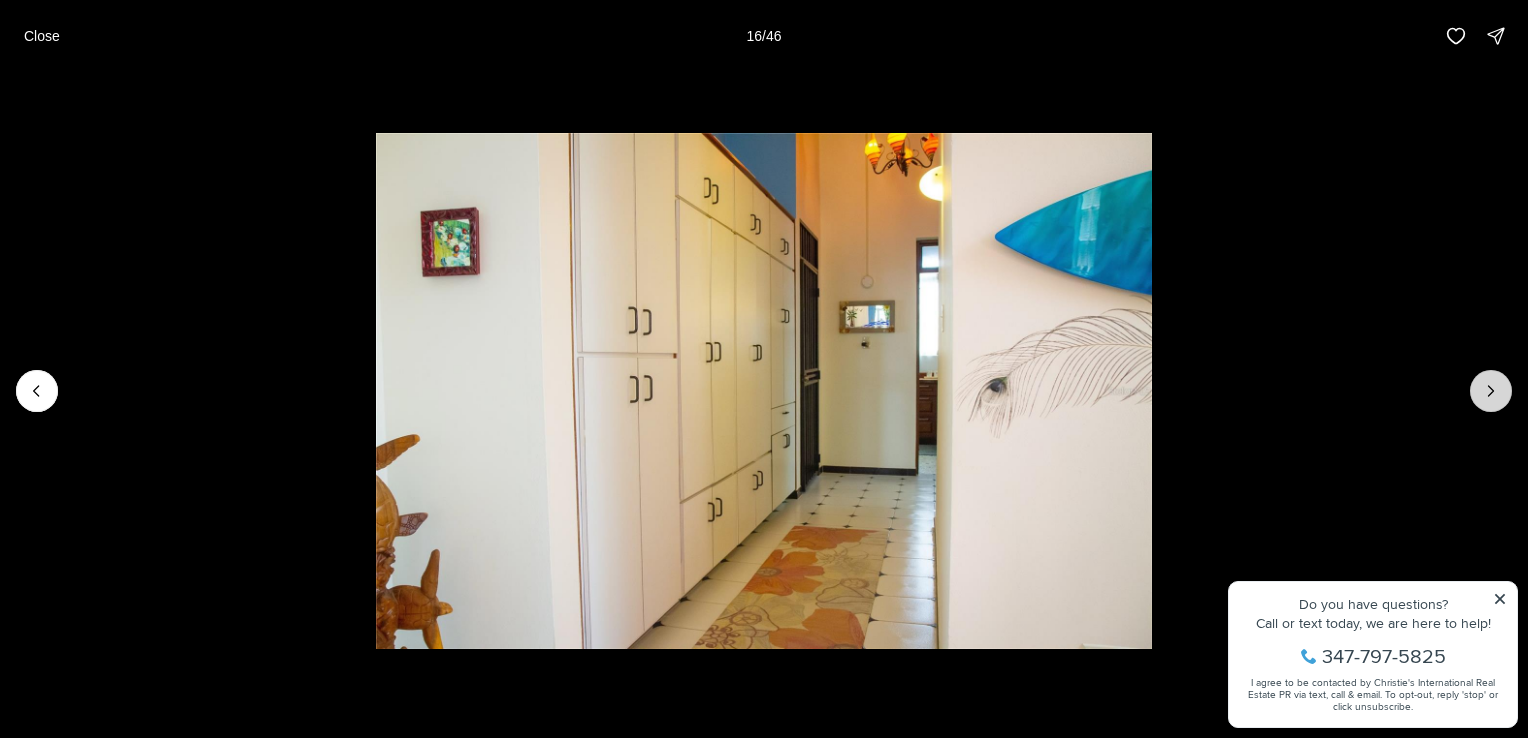 click 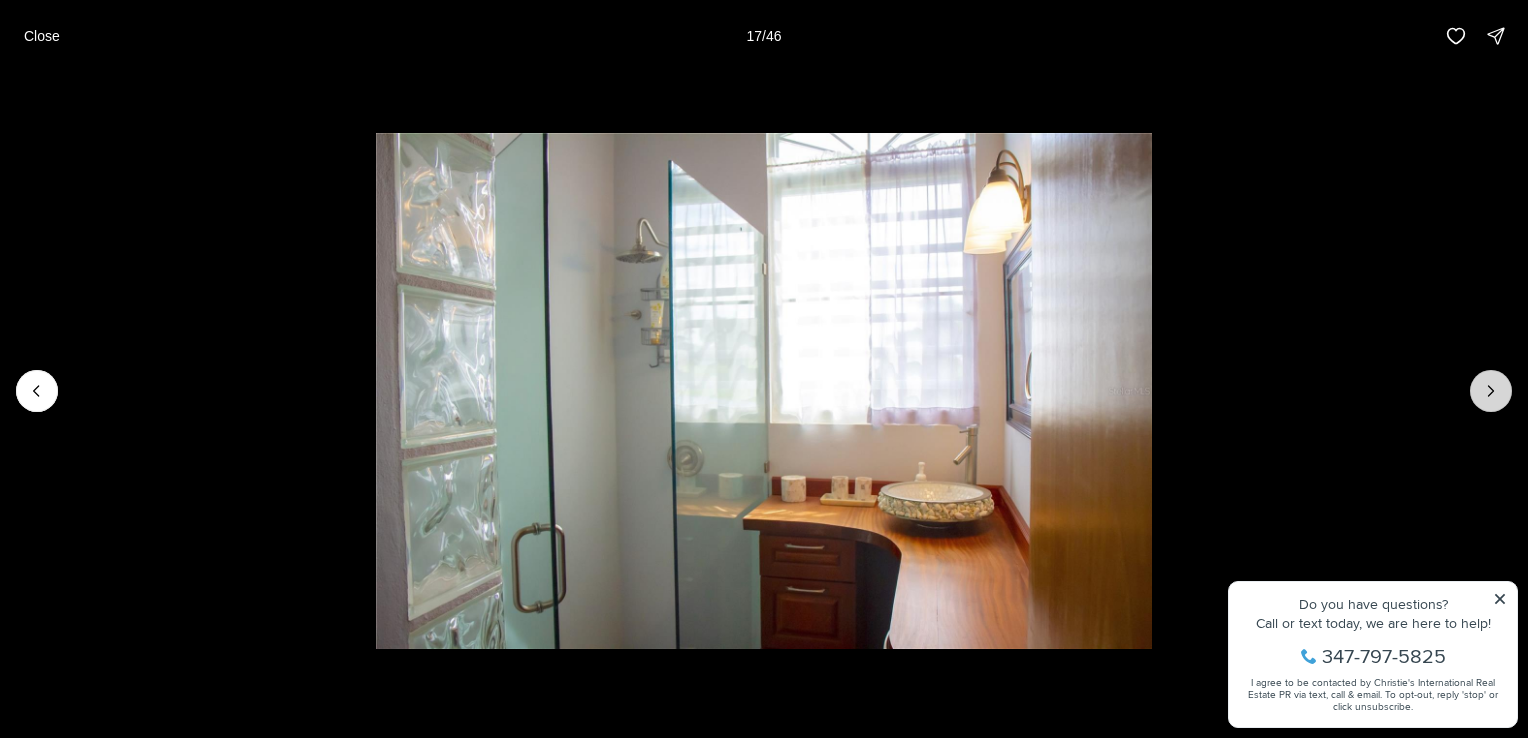 click 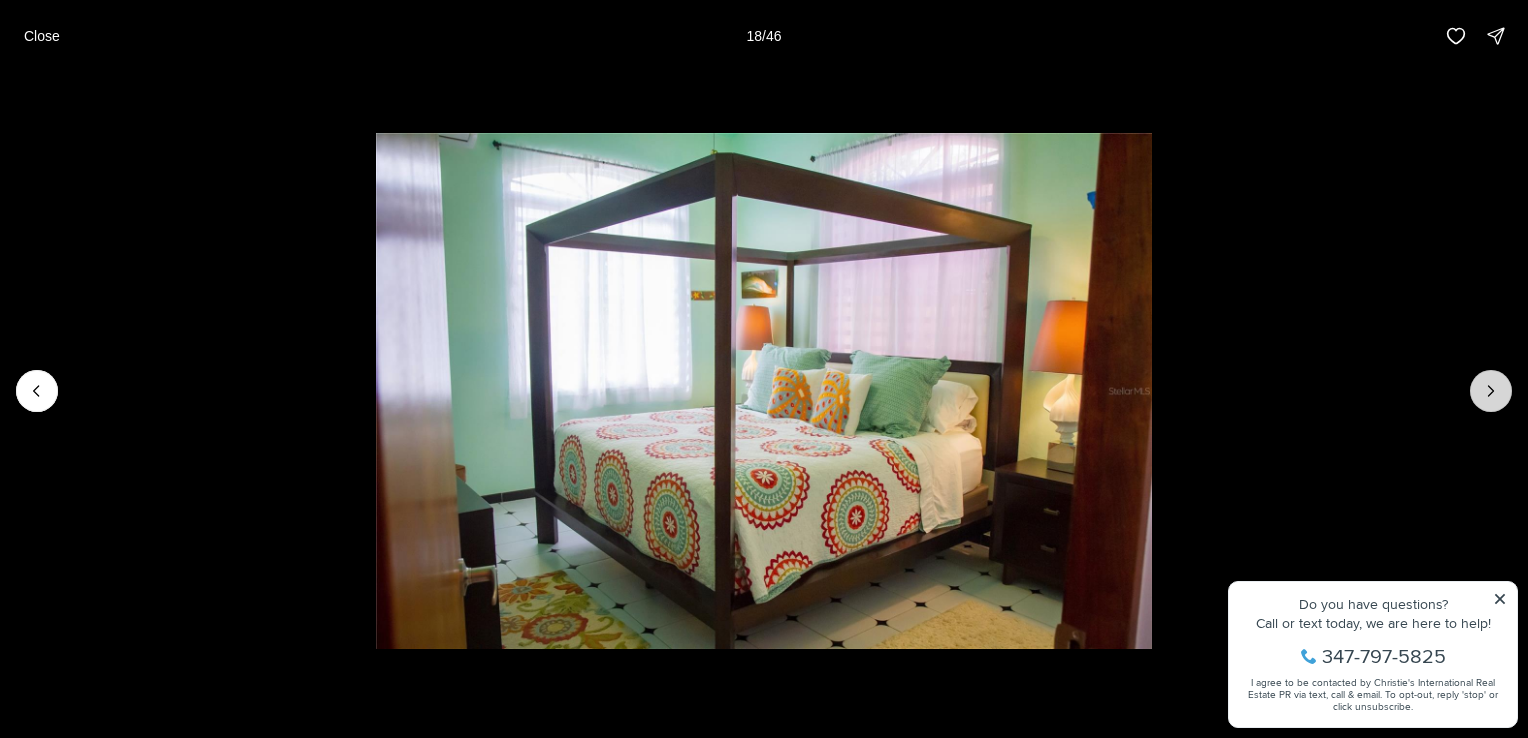 click 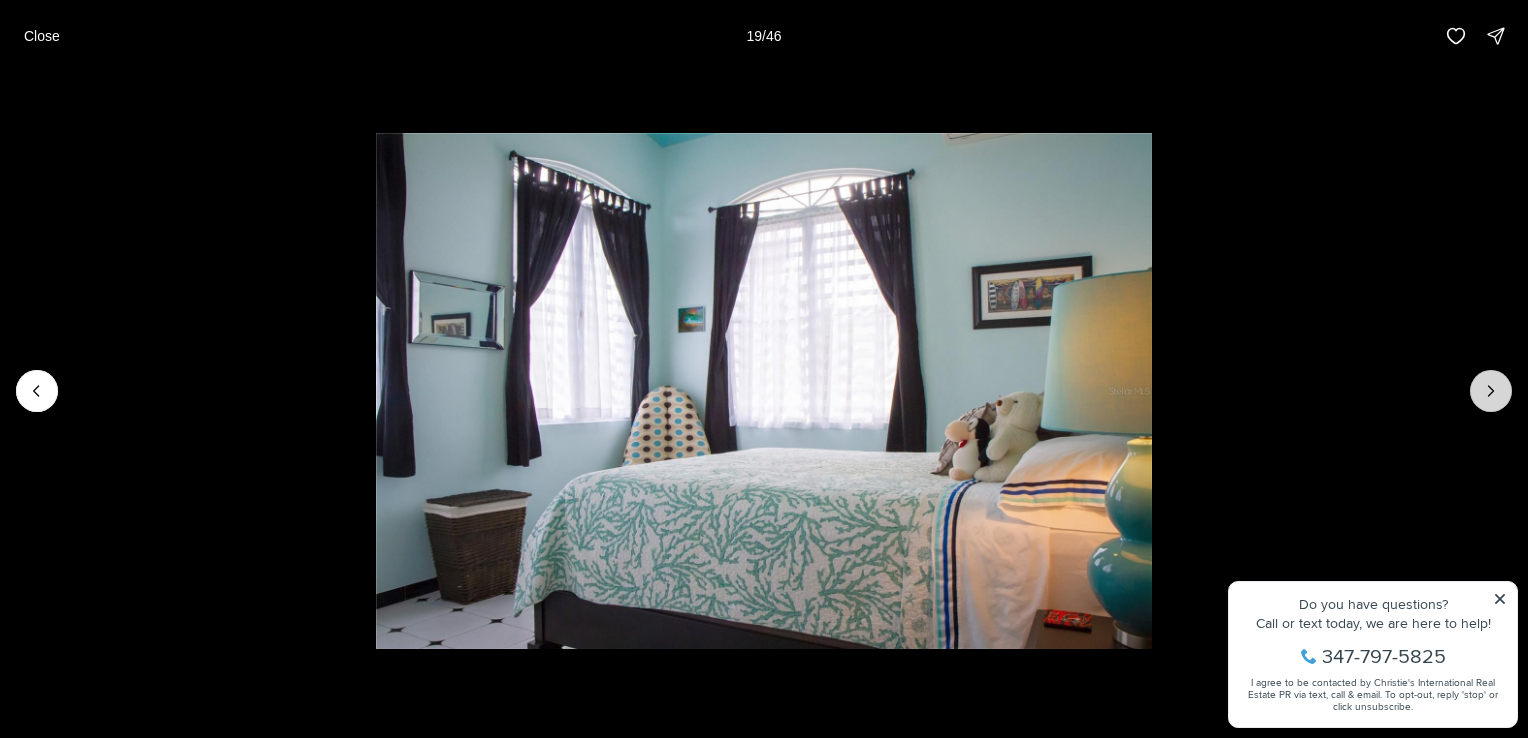click 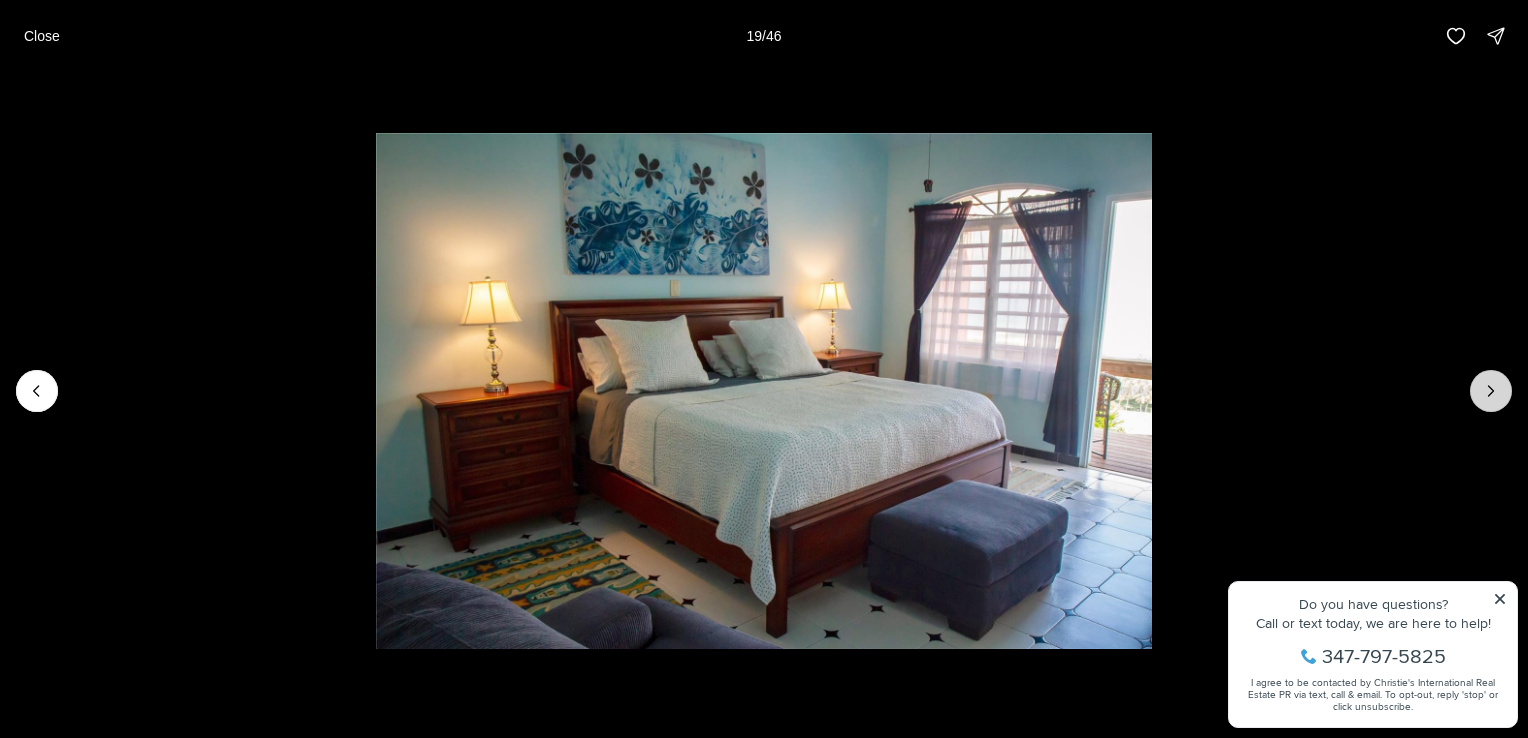 click 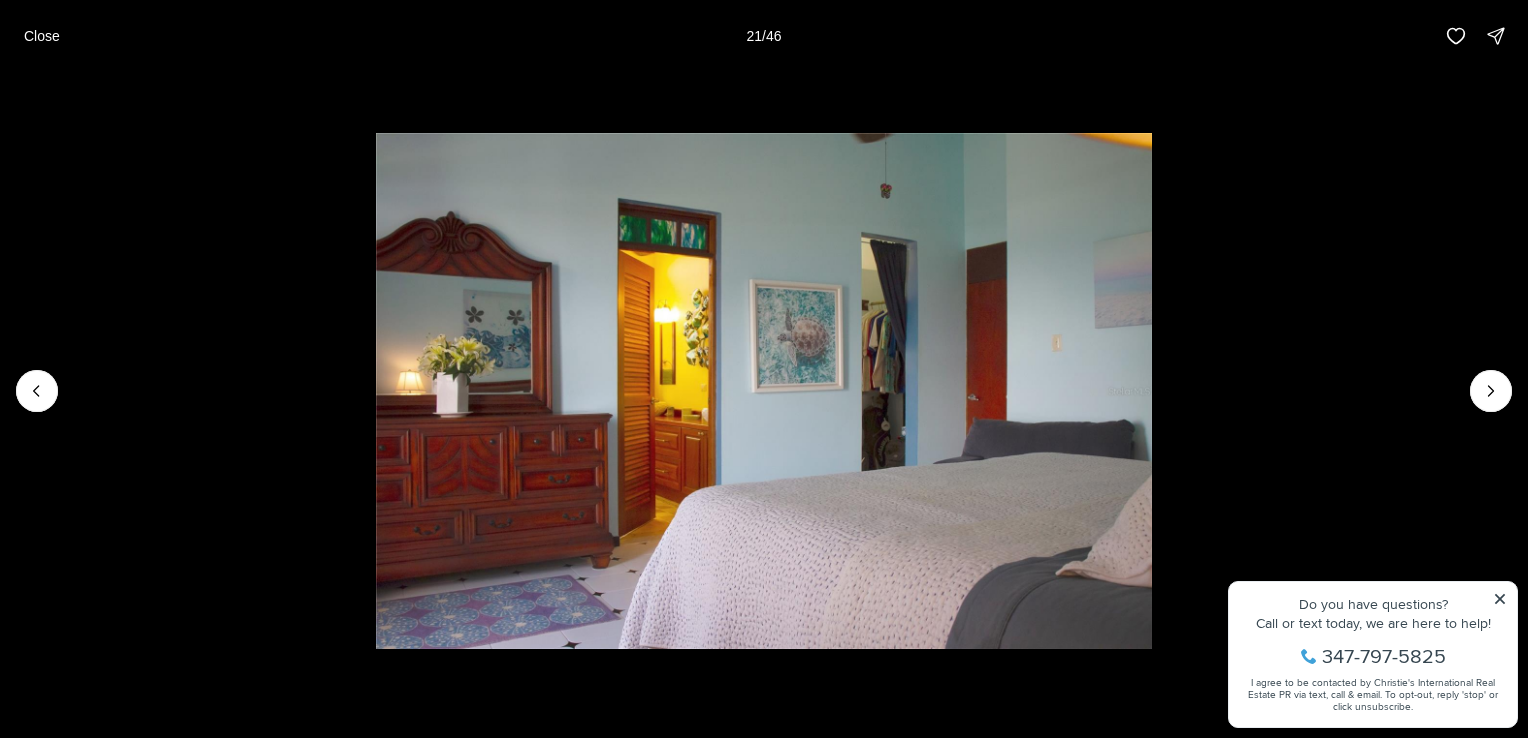 click on "Close" at bounding box center (42, 36) 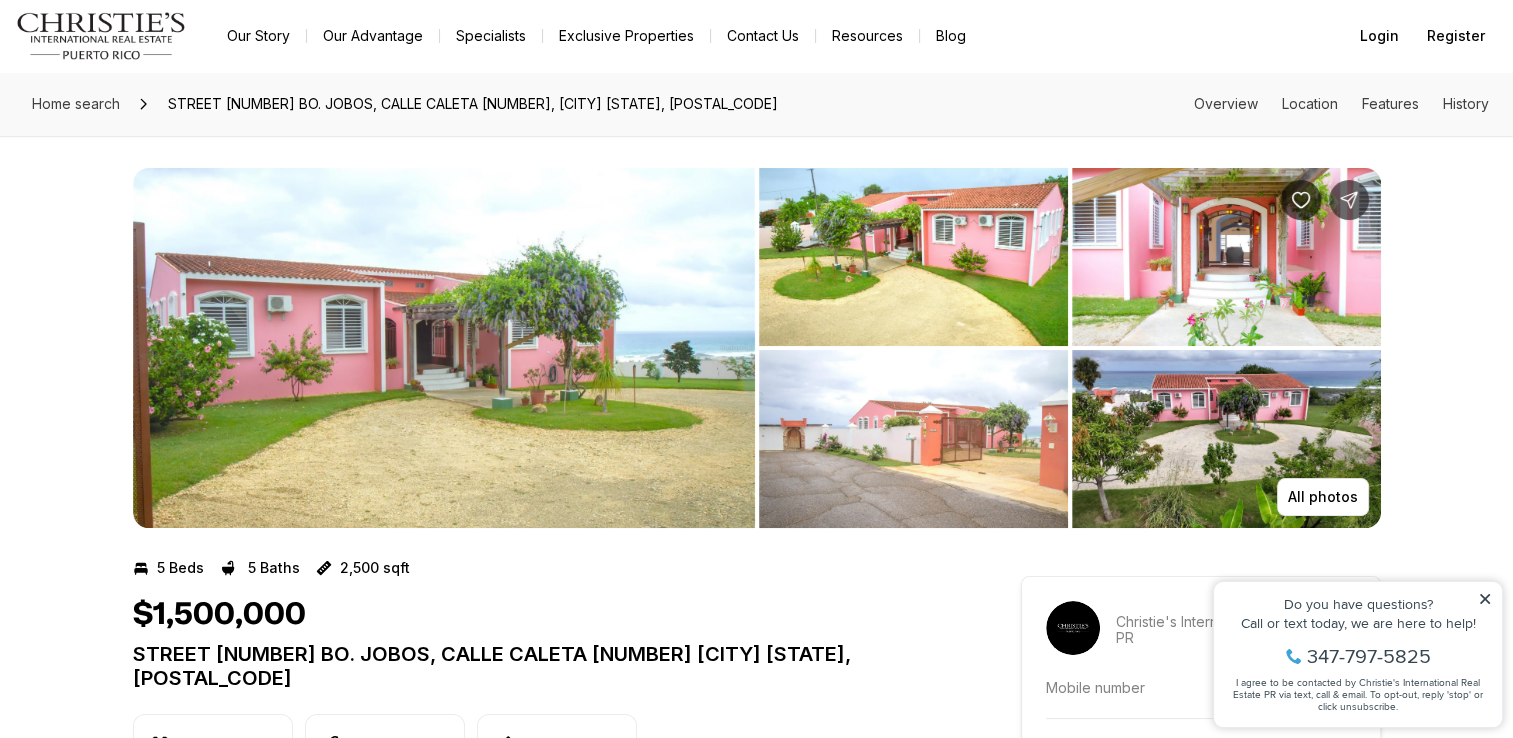 click at bounding box center [1226, 439] 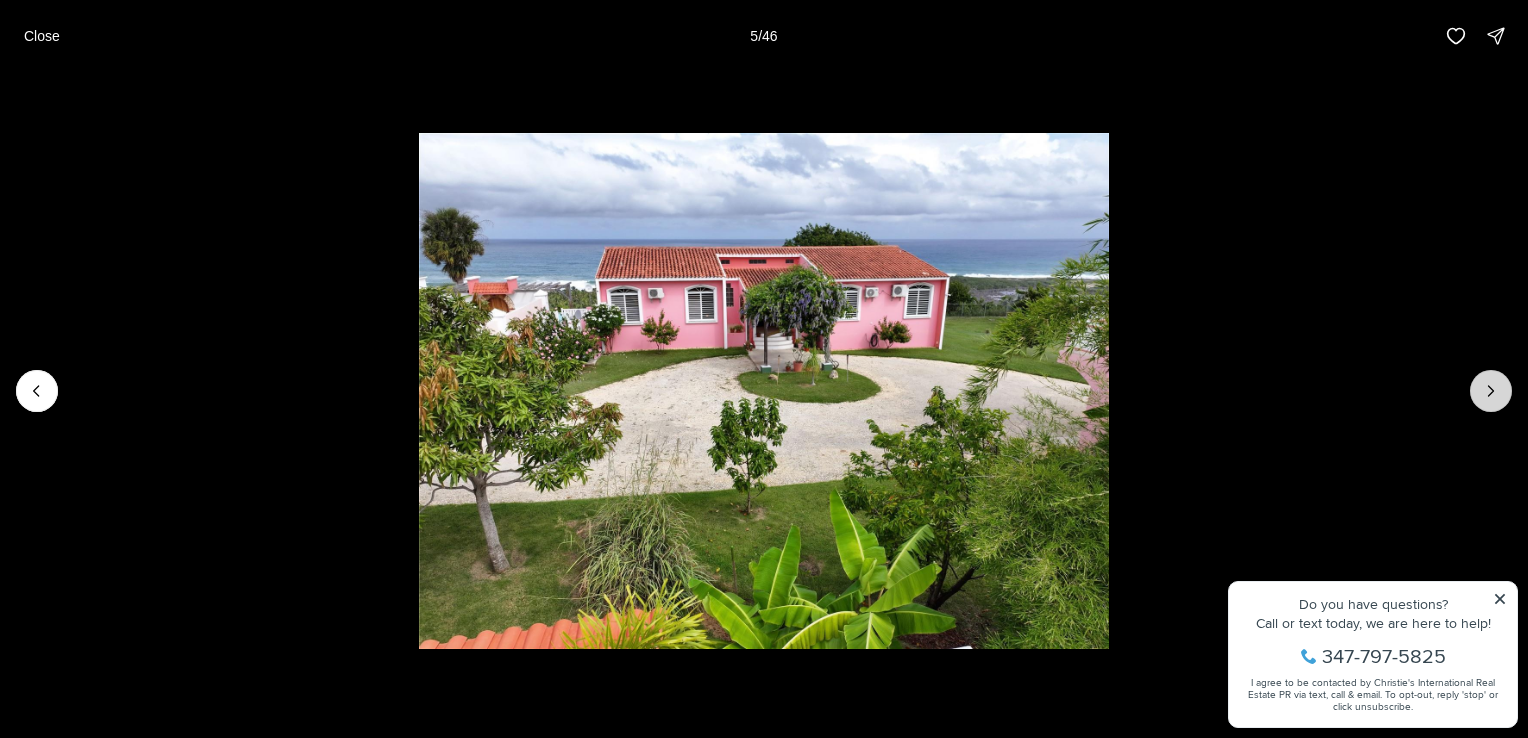 click 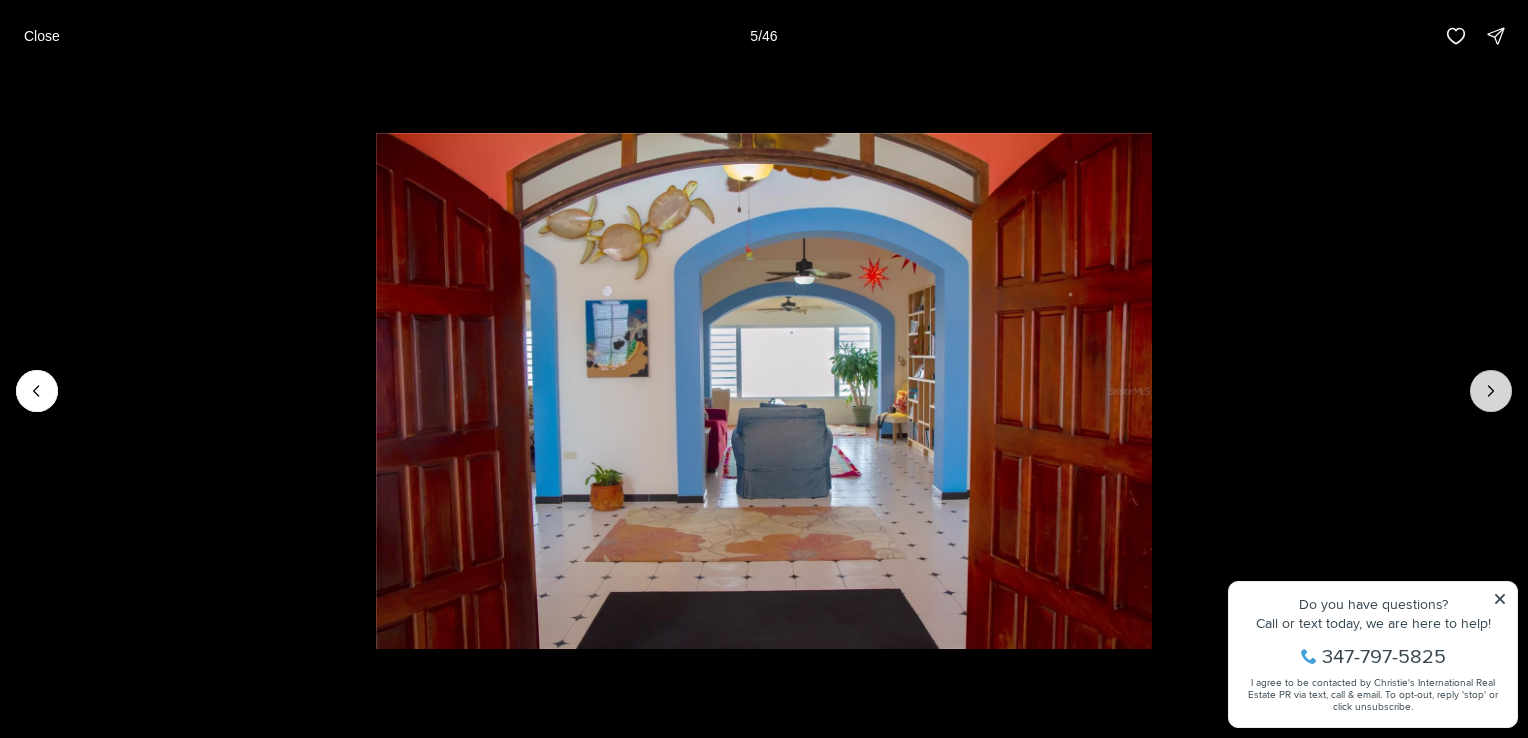 click 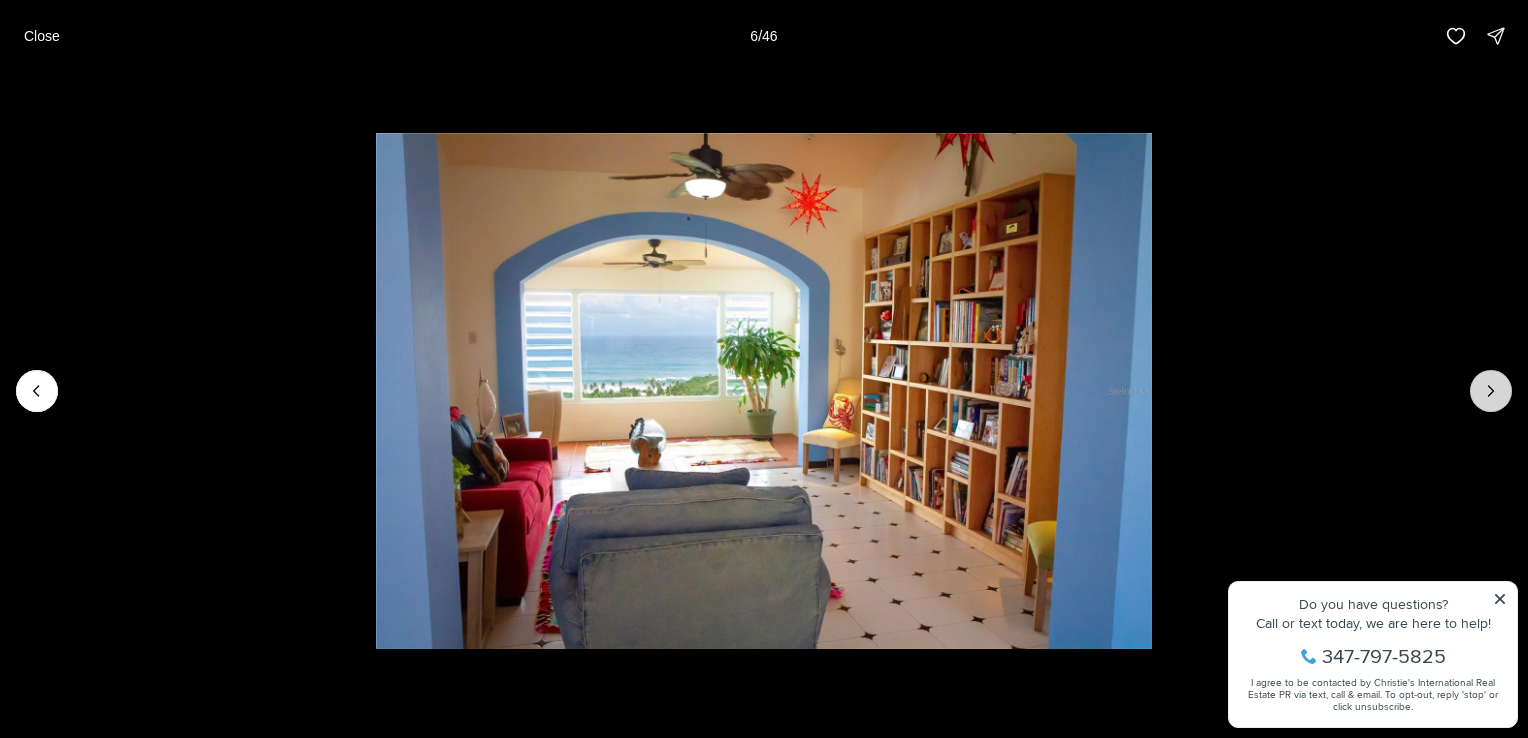 click 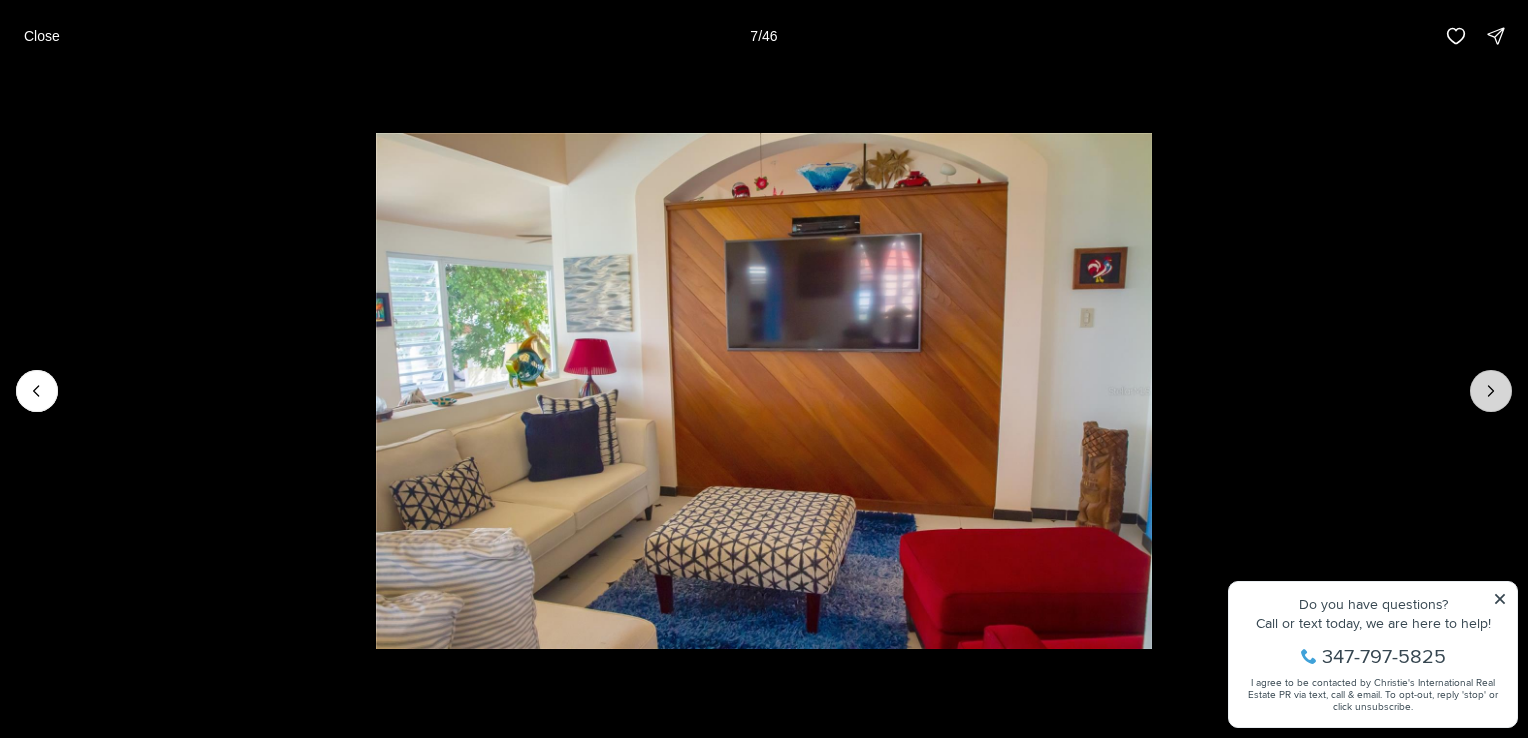 click 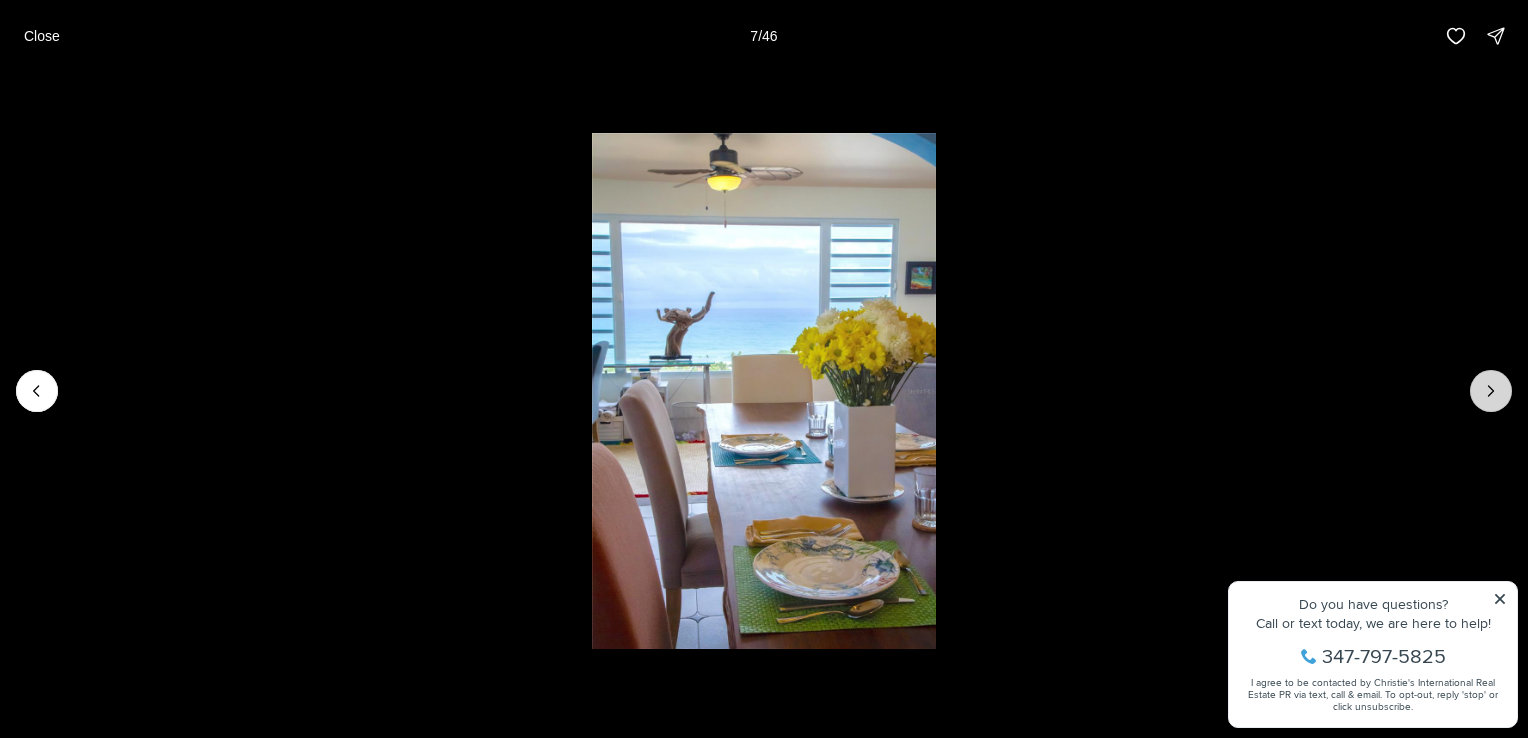 click 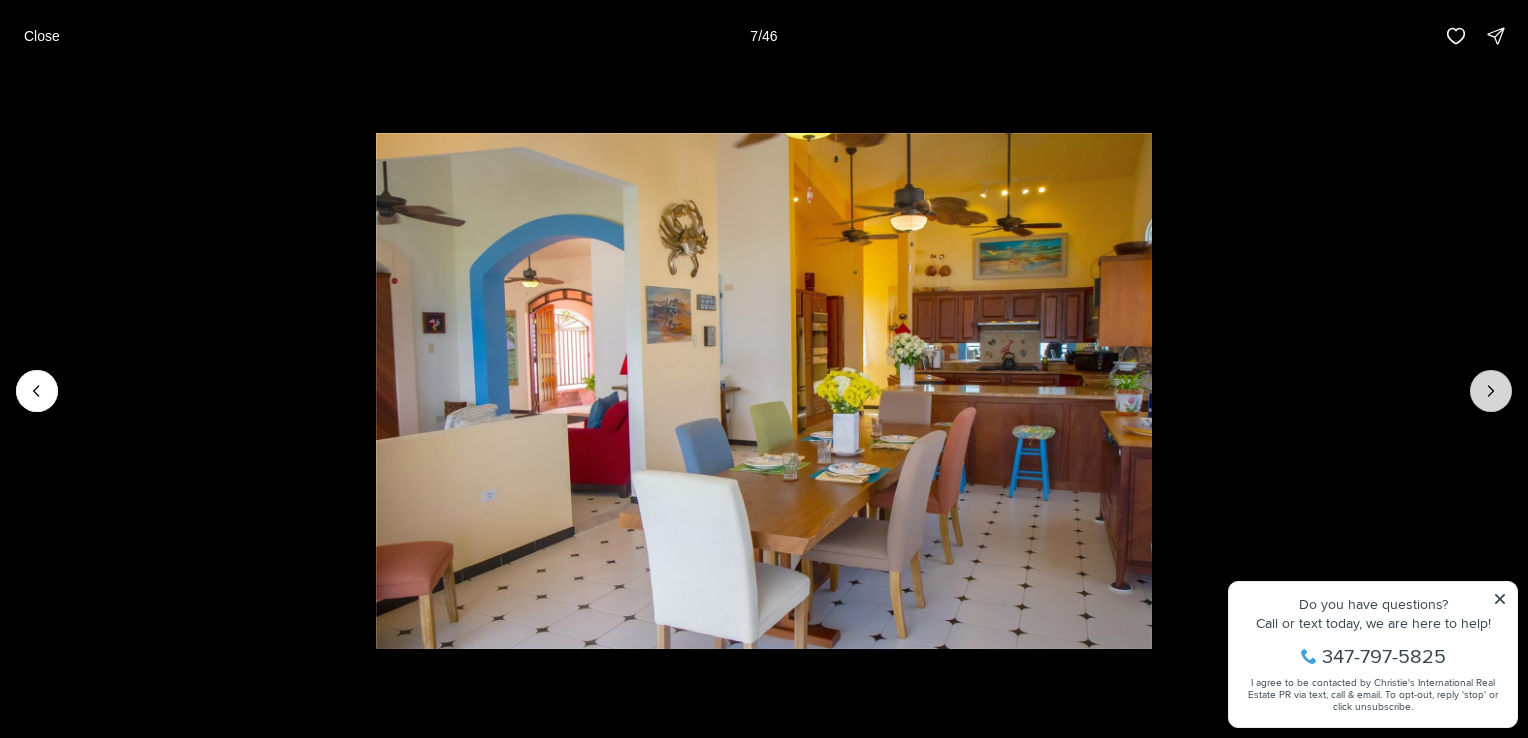 click 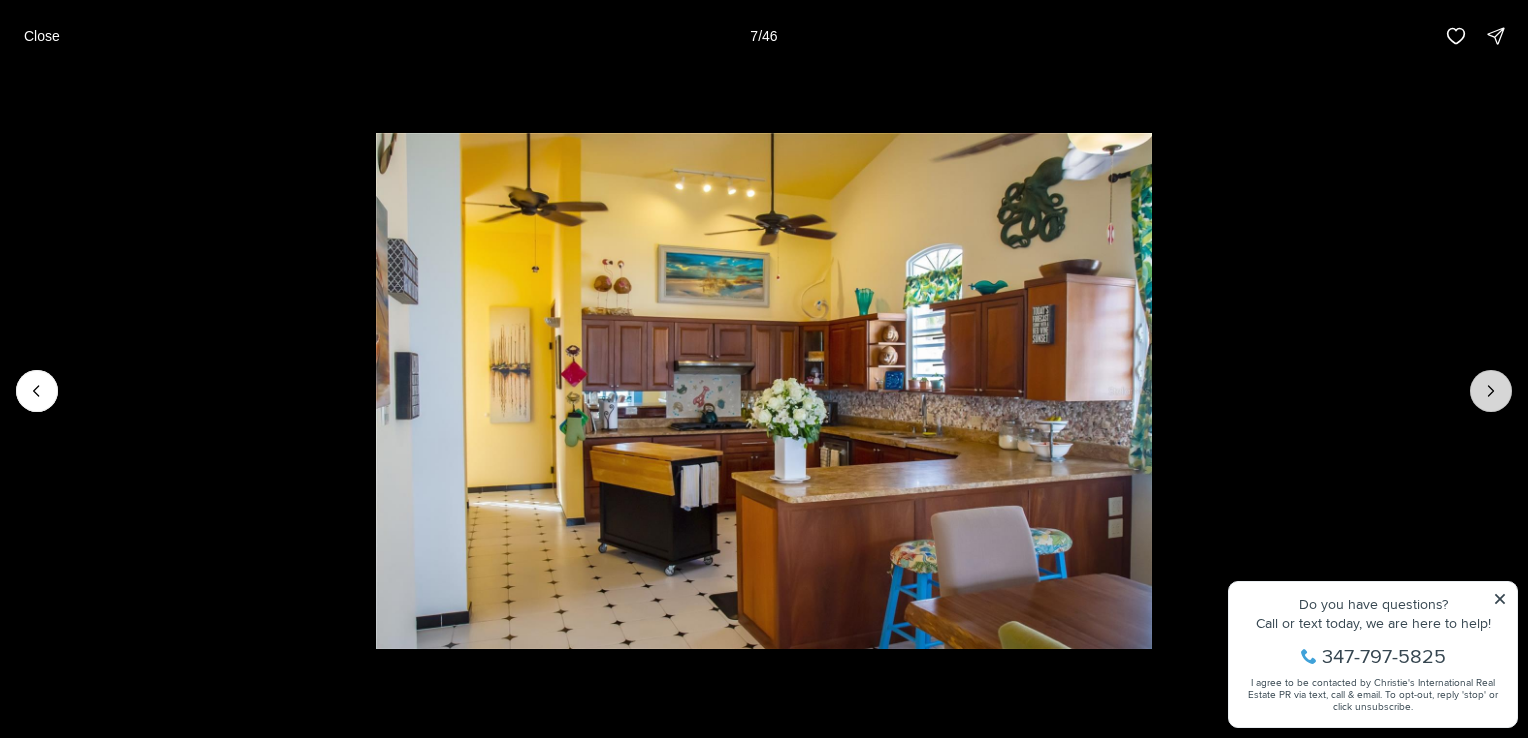 click 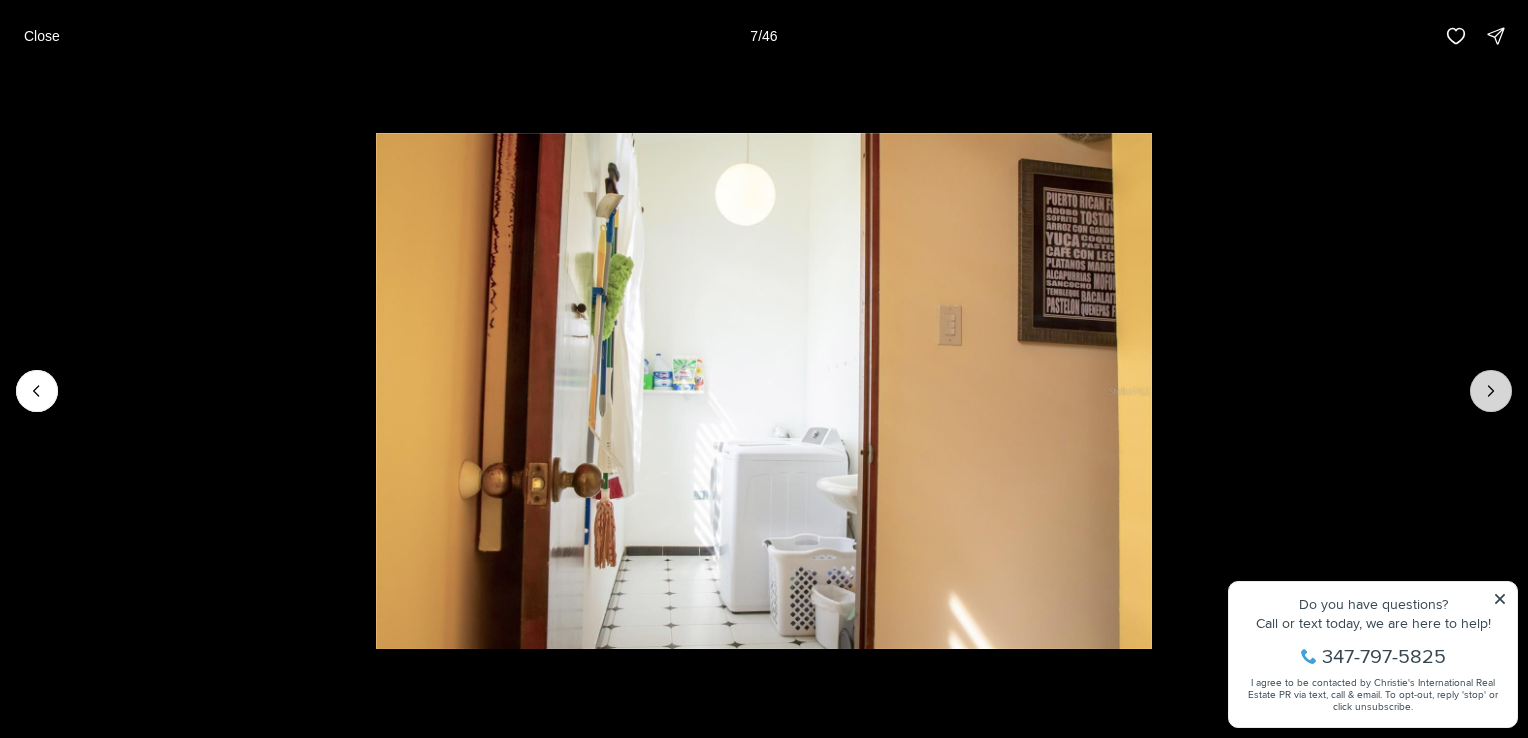 click 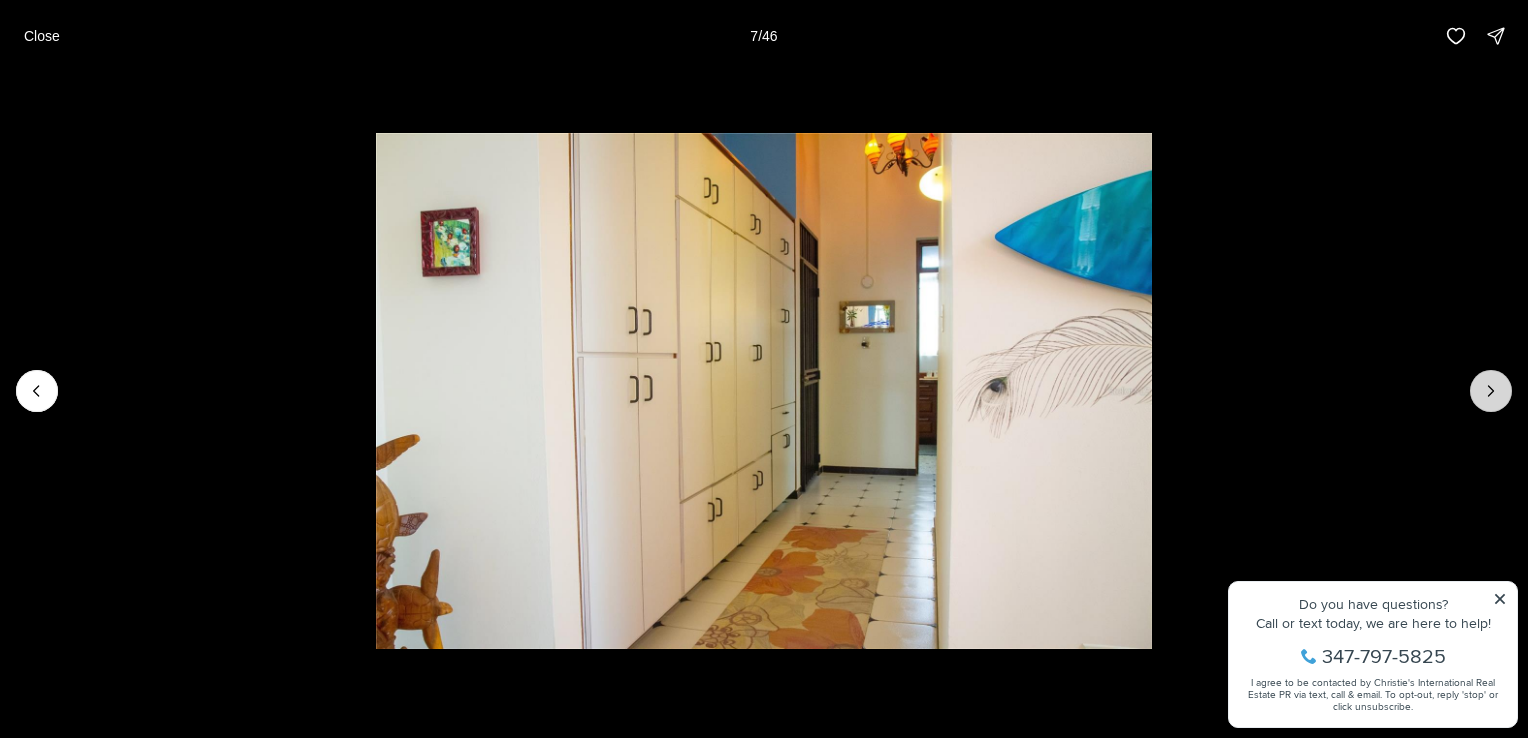click 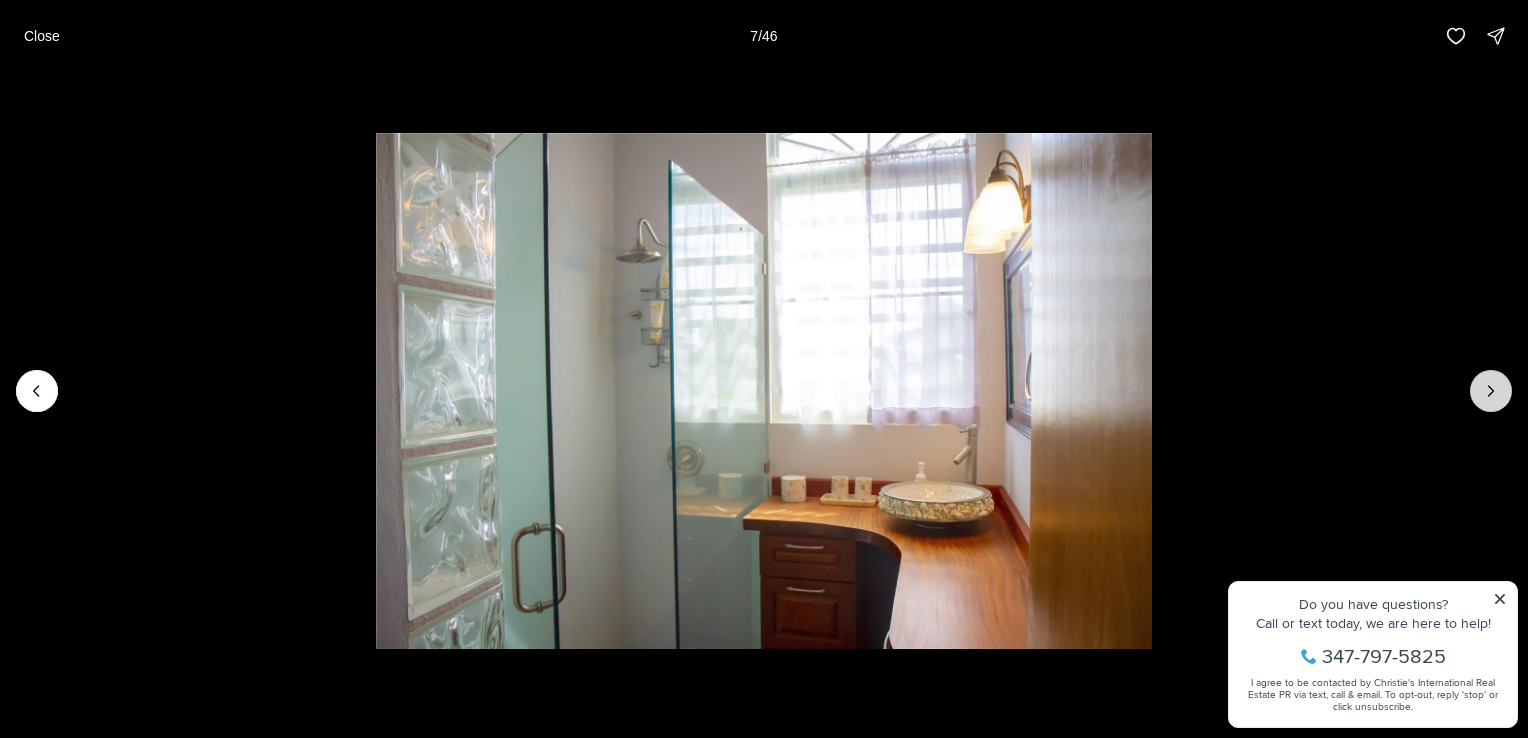 click 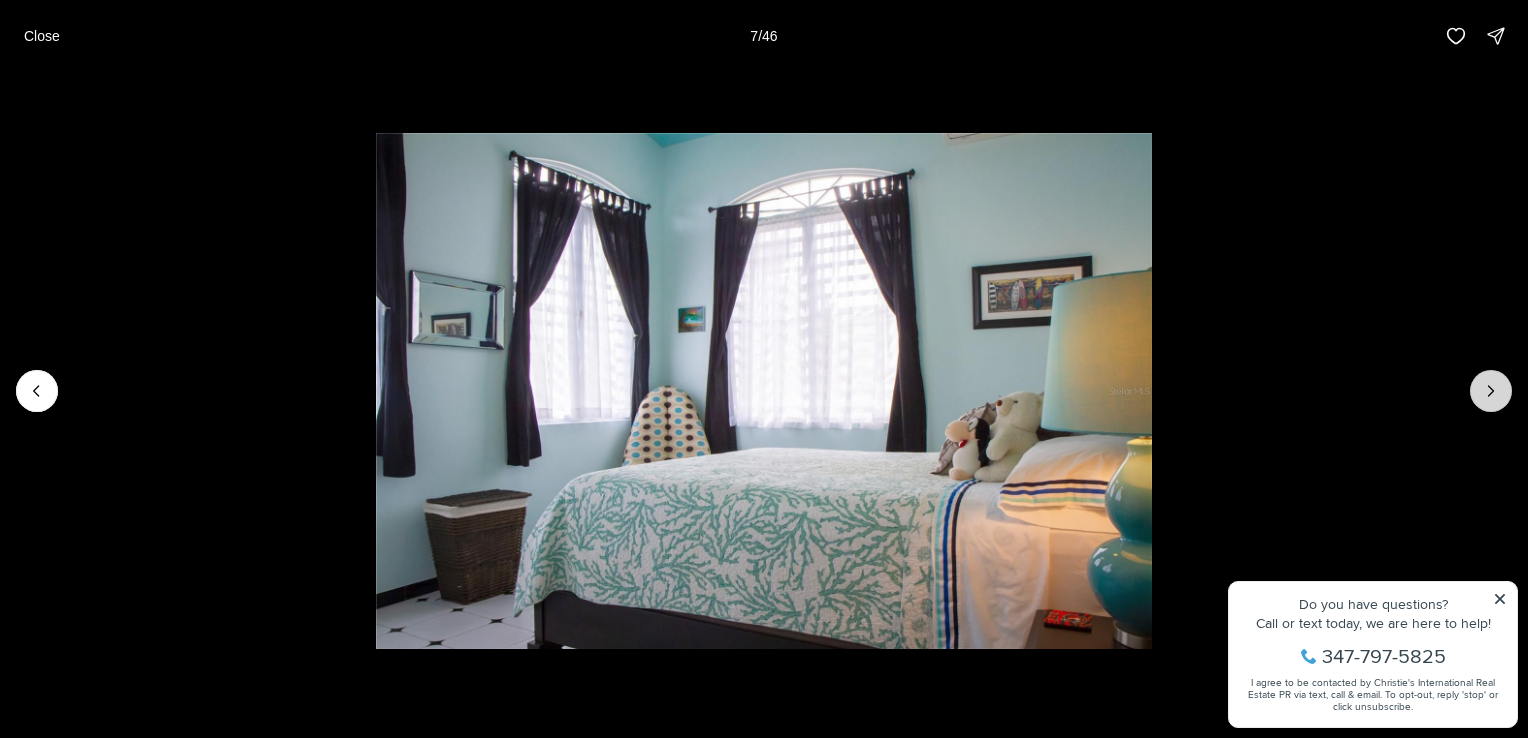 click 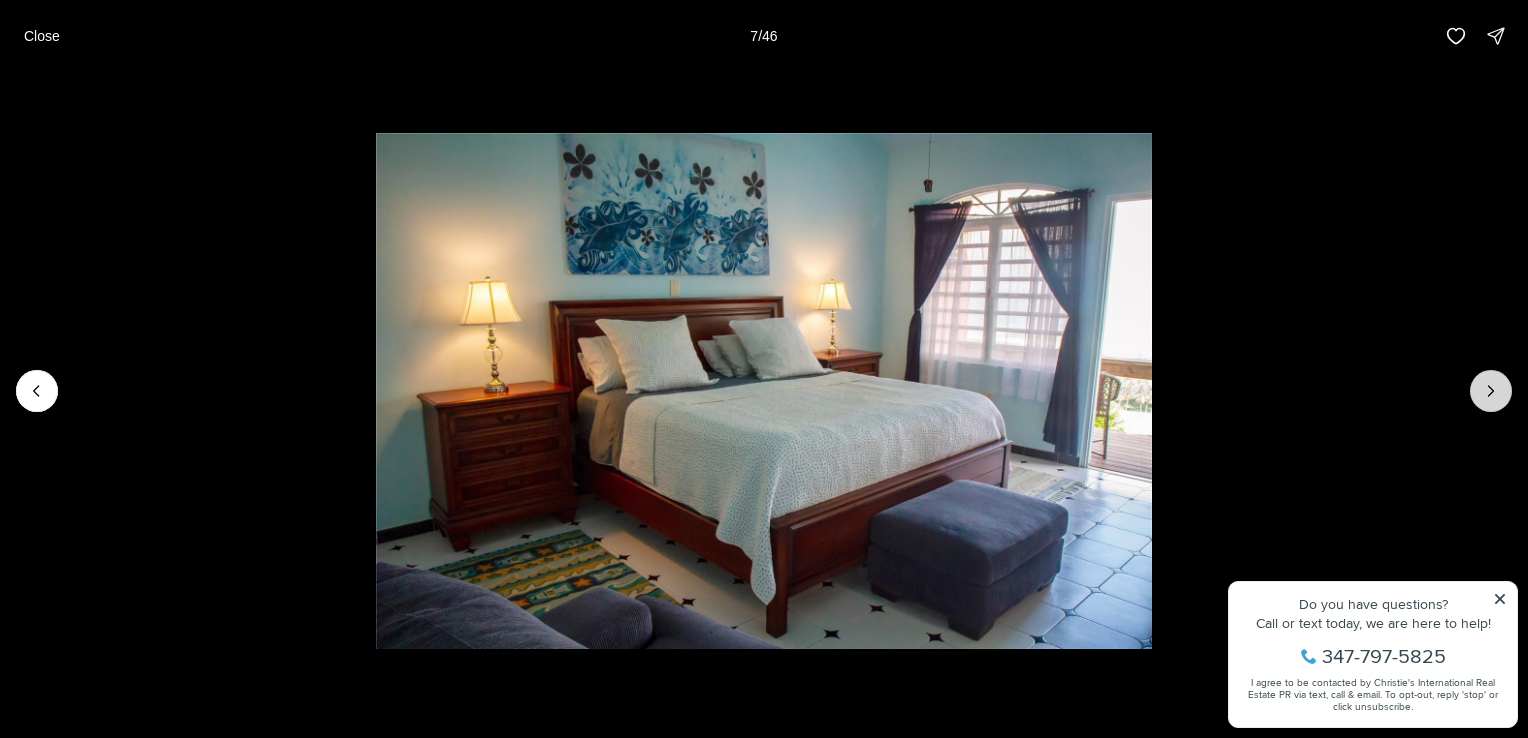 click 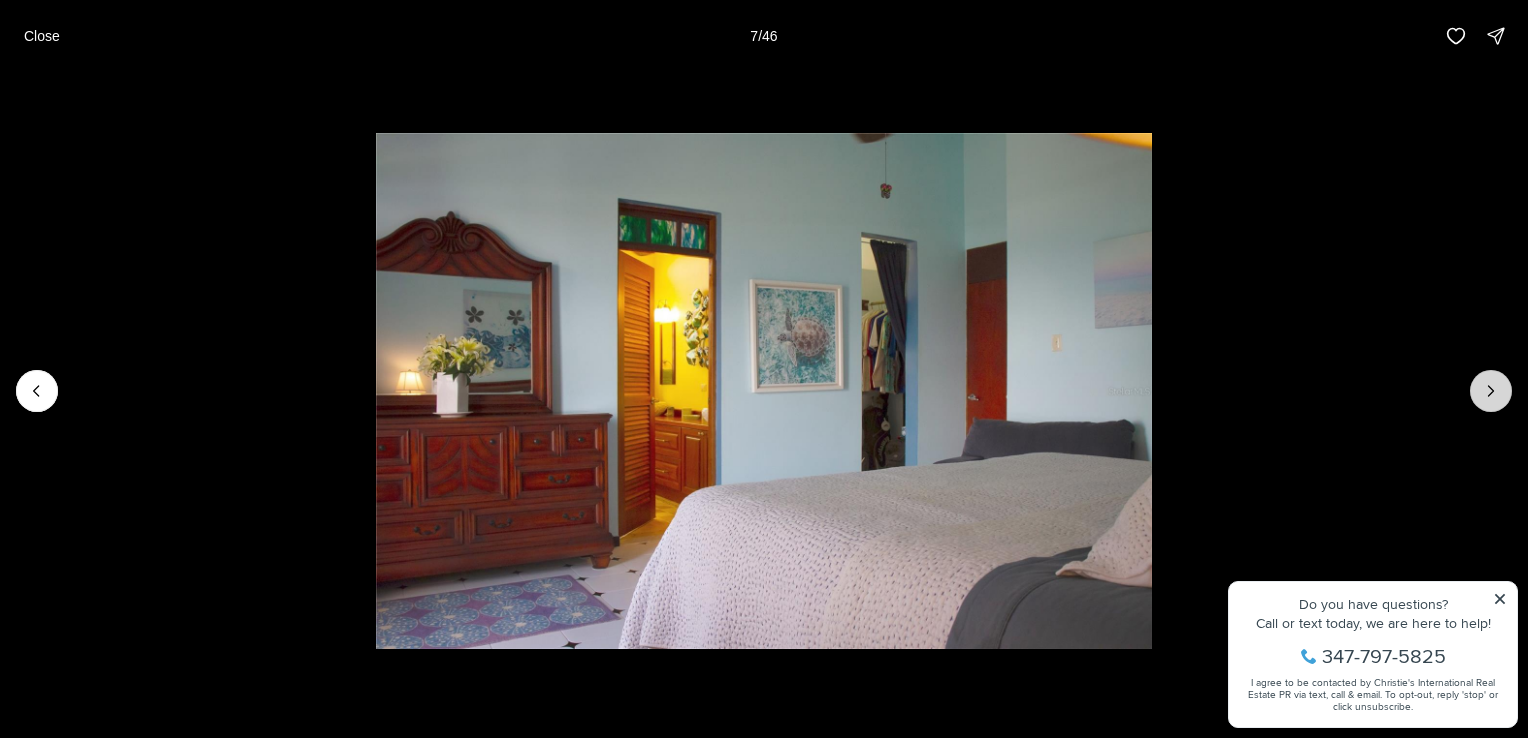 click 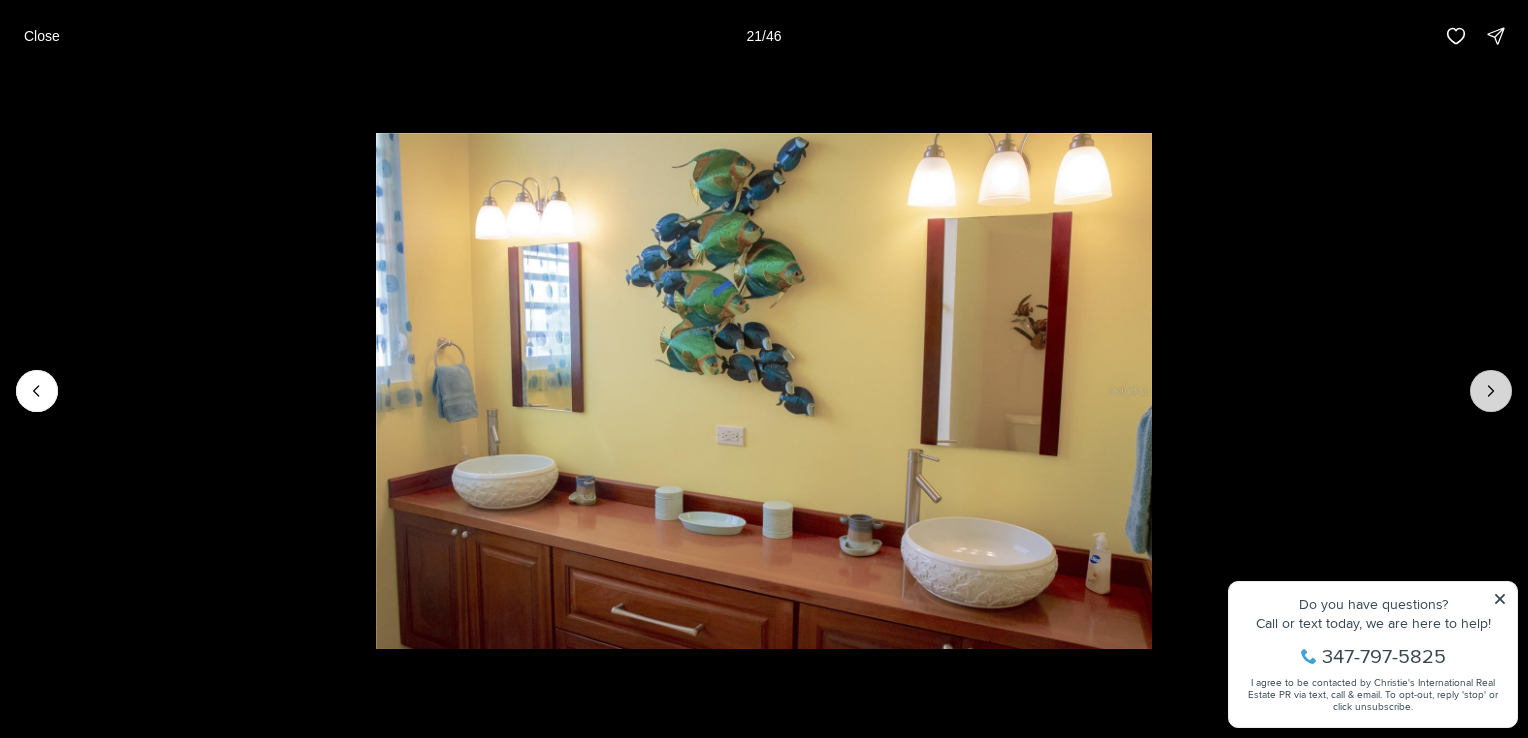 click 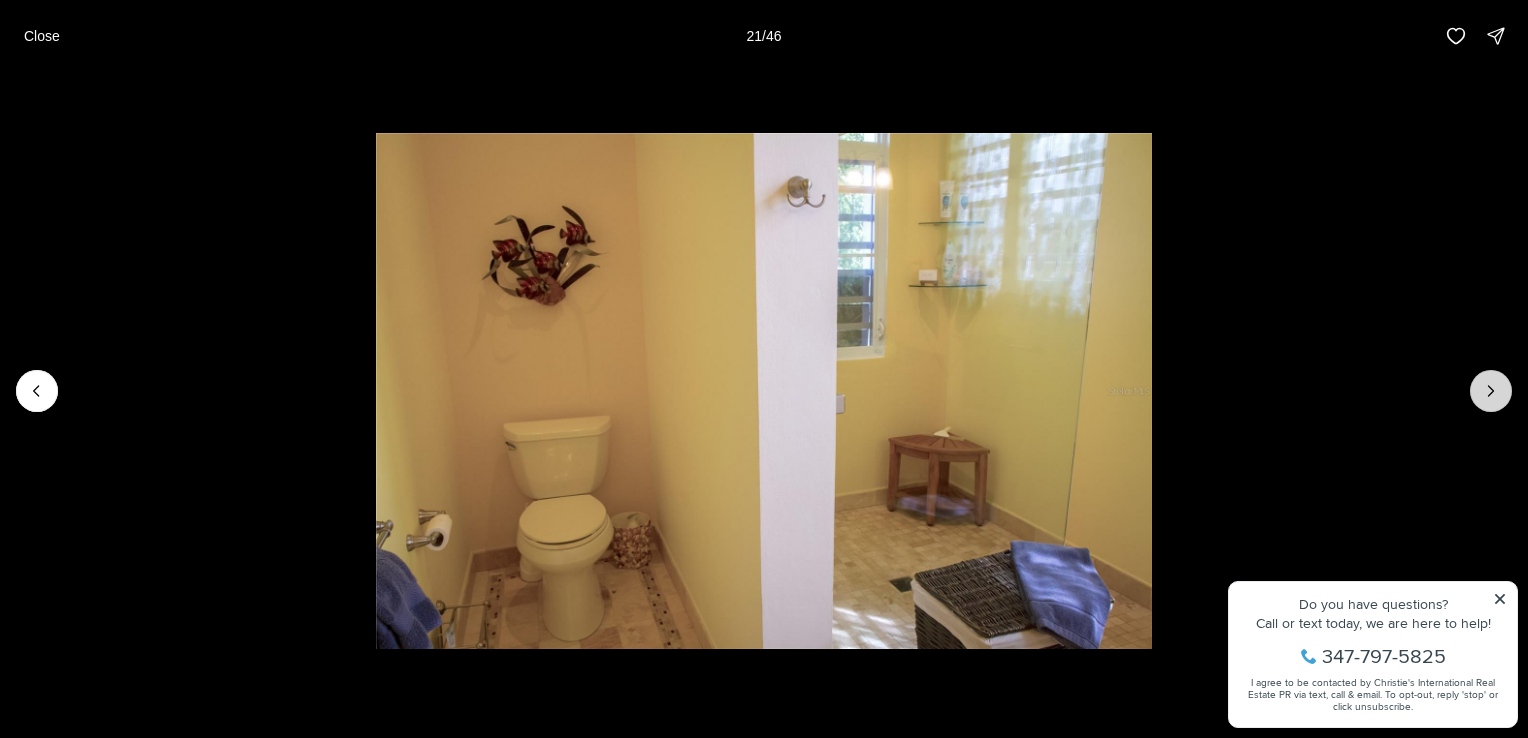 click 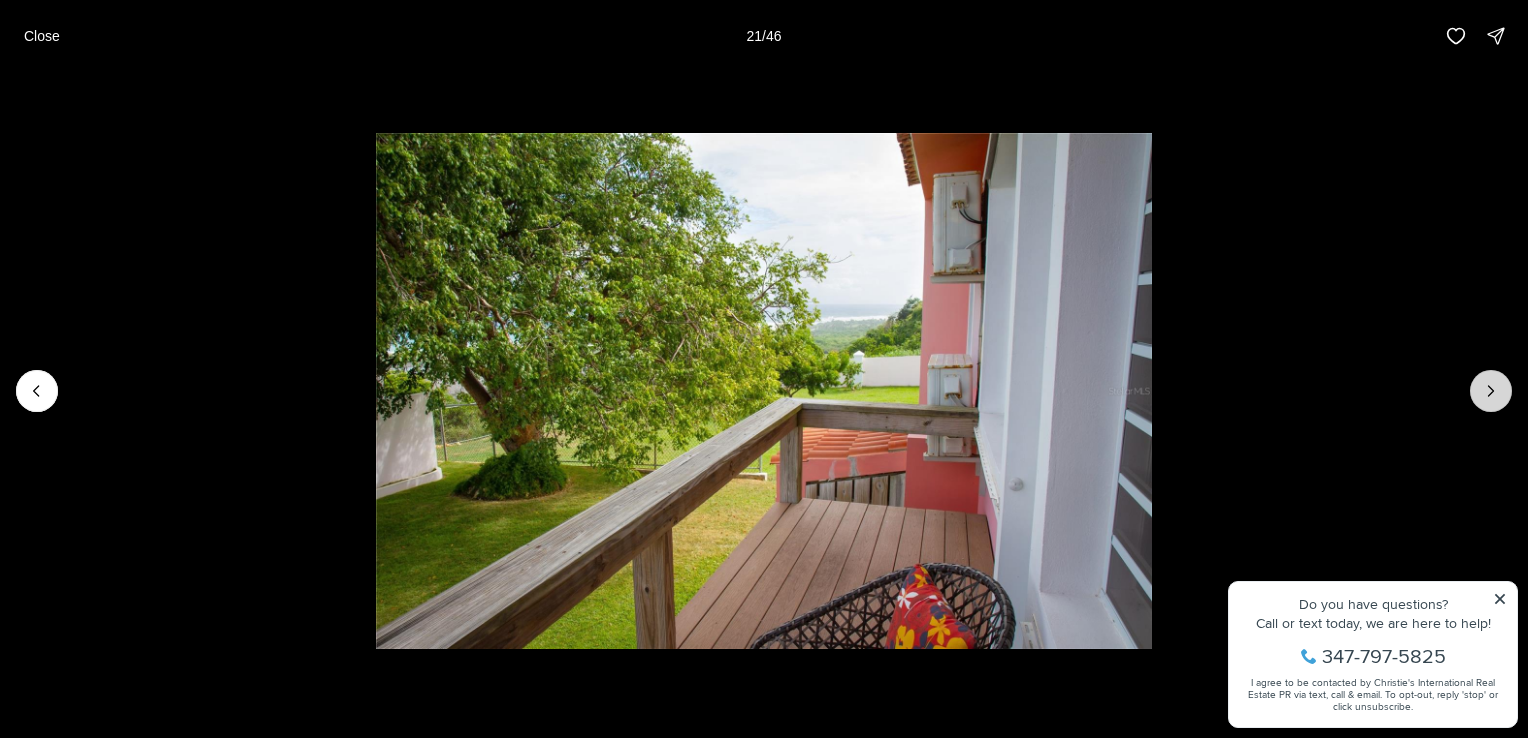 click 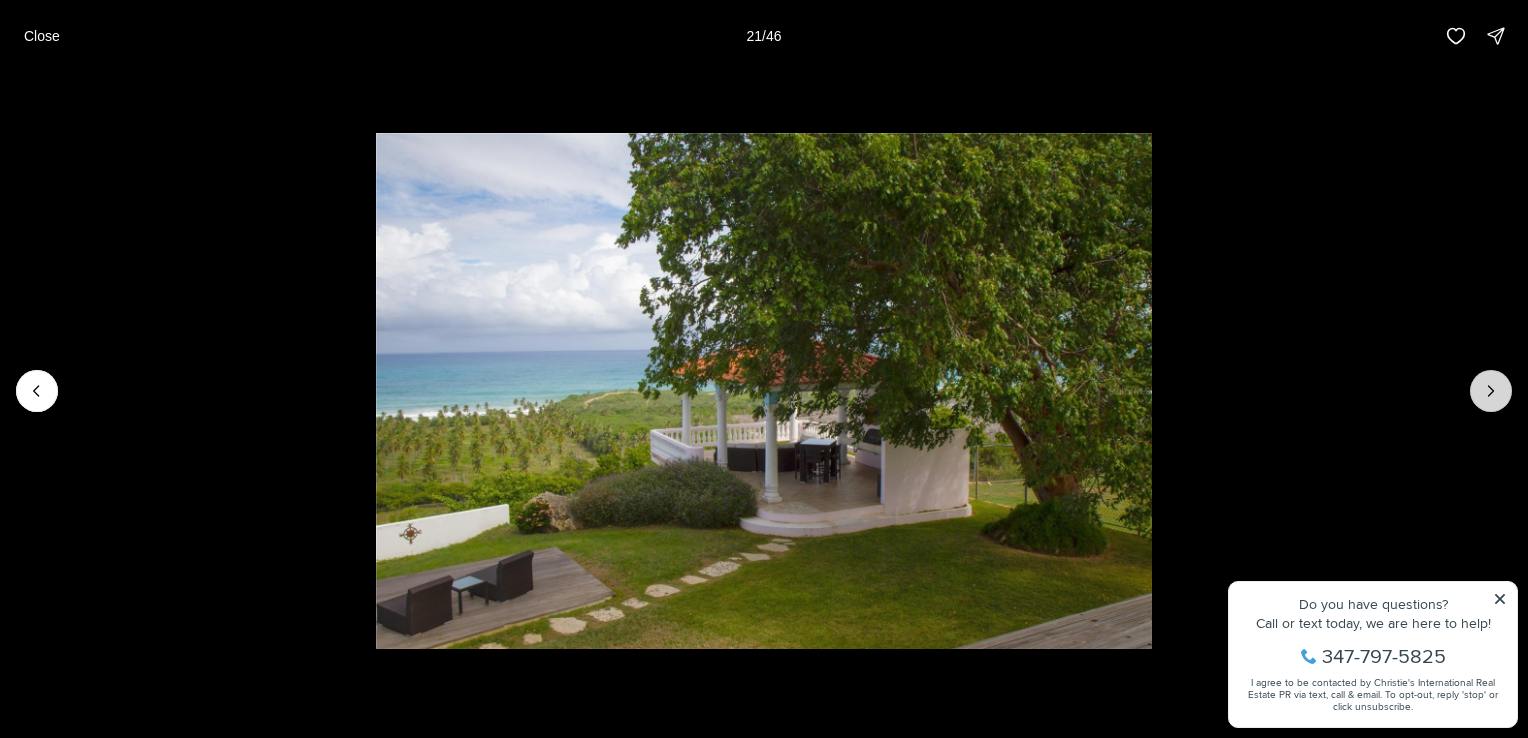 click 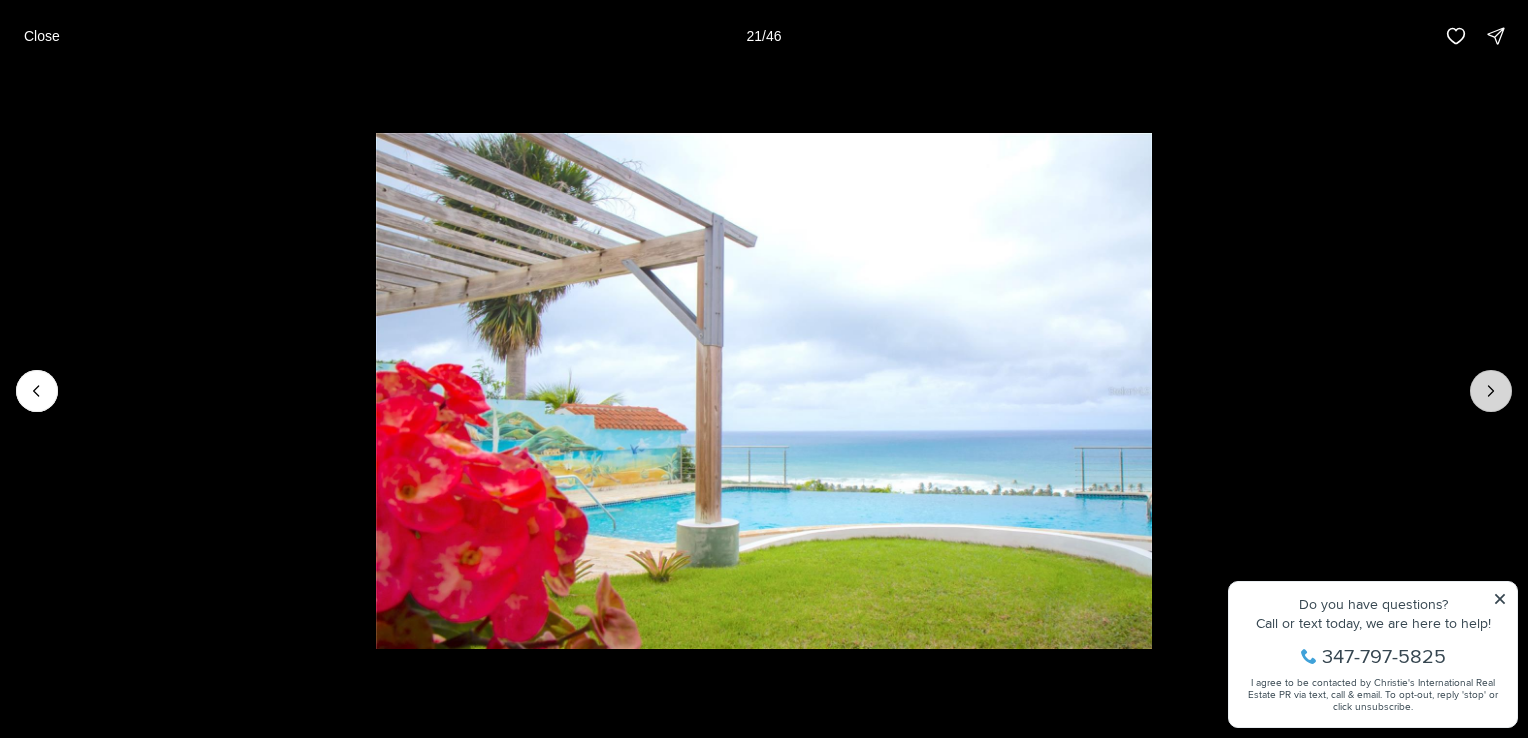 click 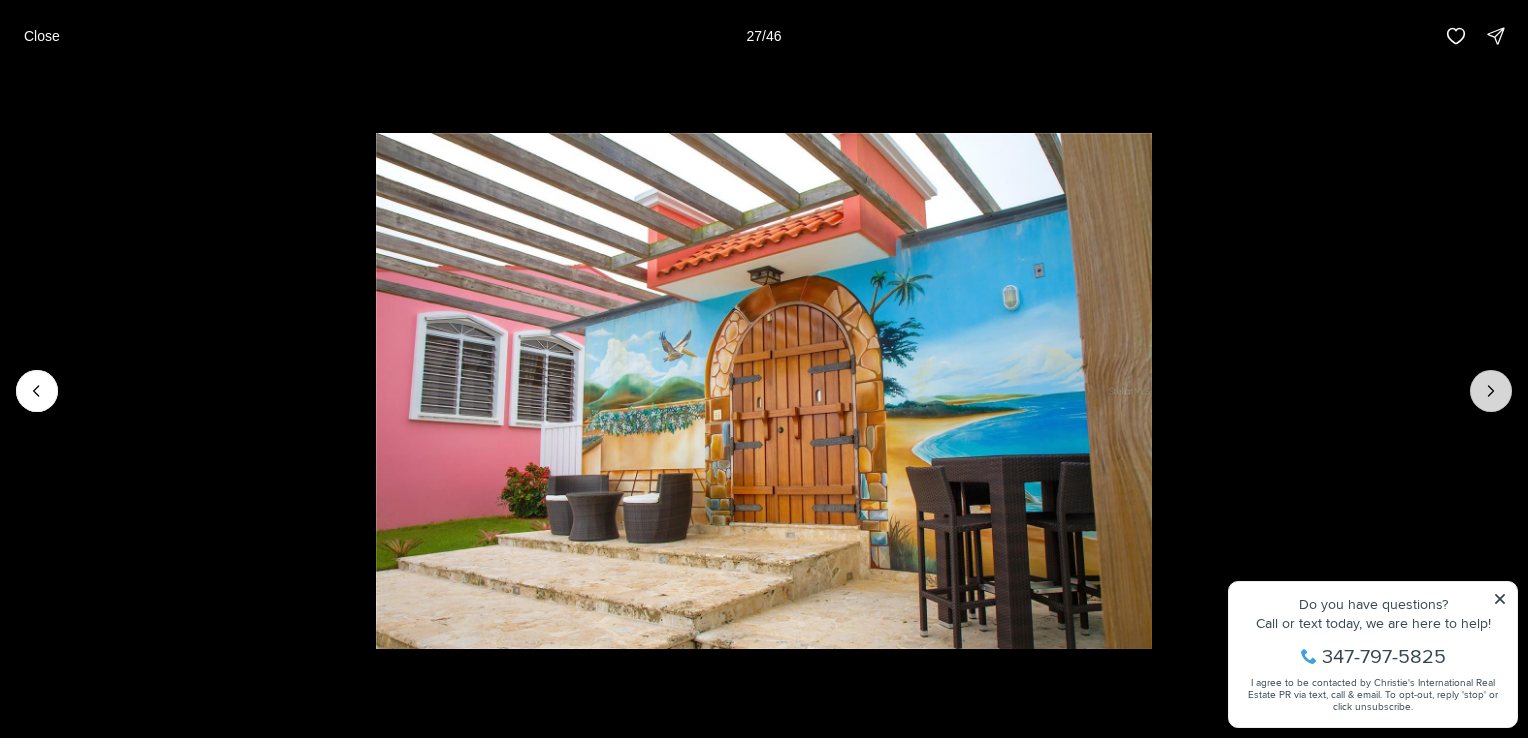 click 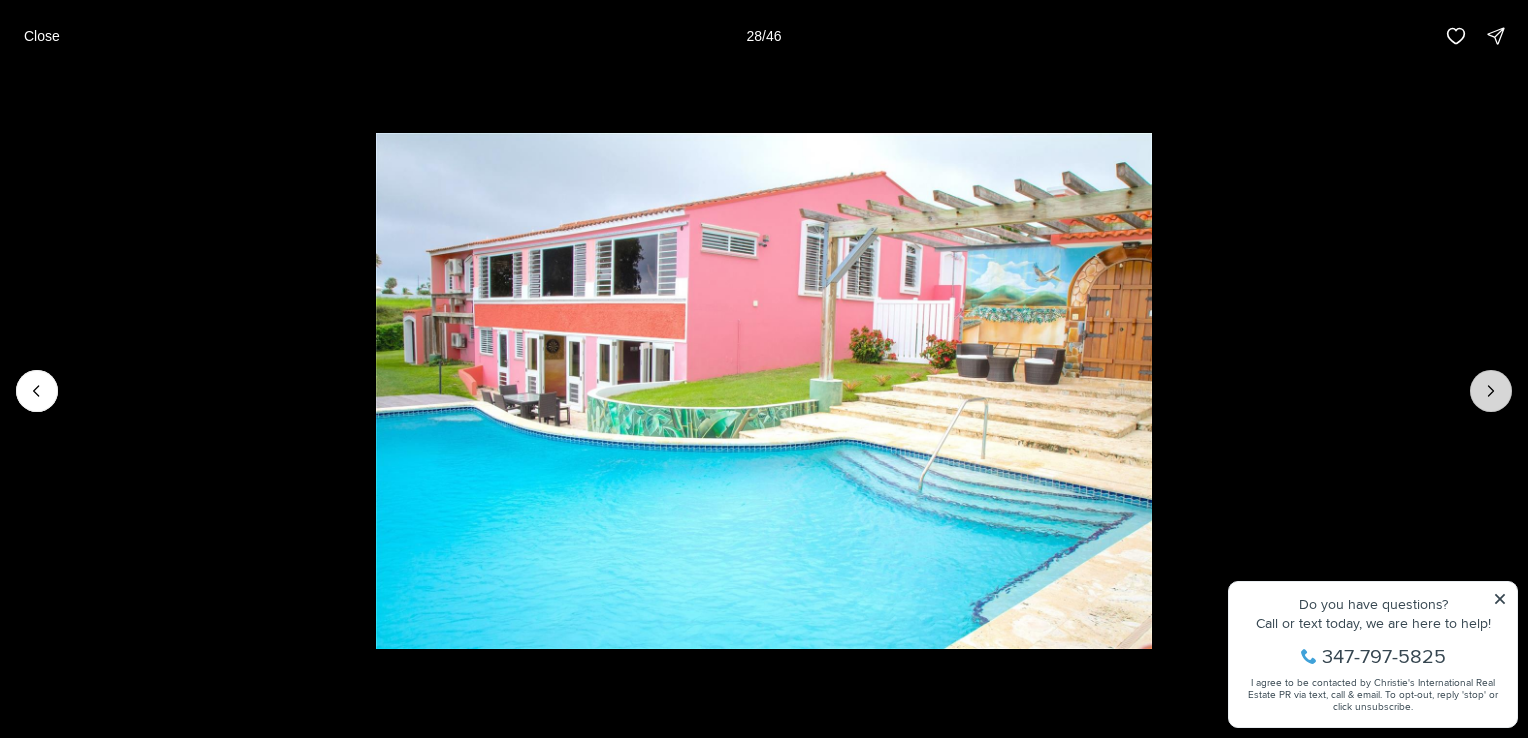 click 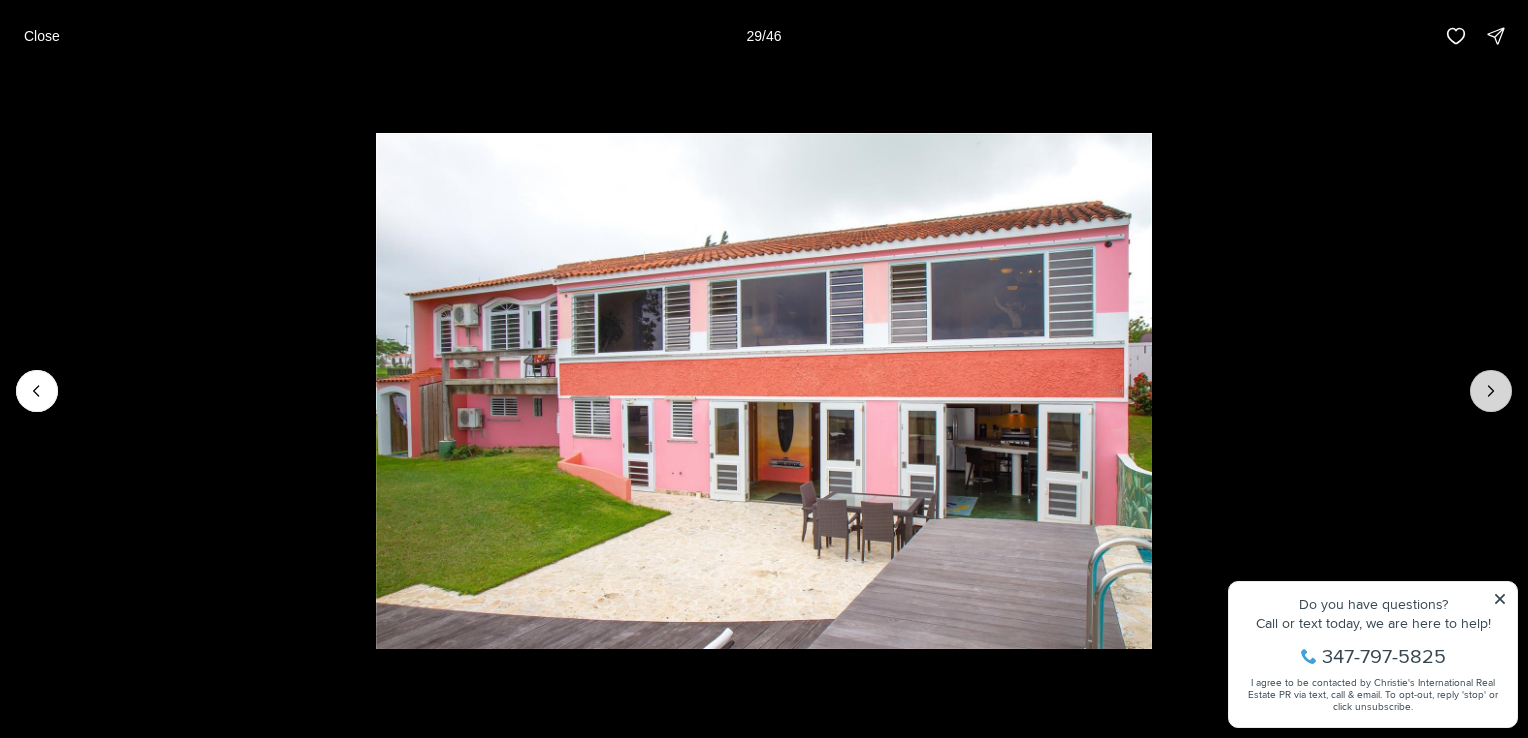 click at bounding box center [1491, 391] 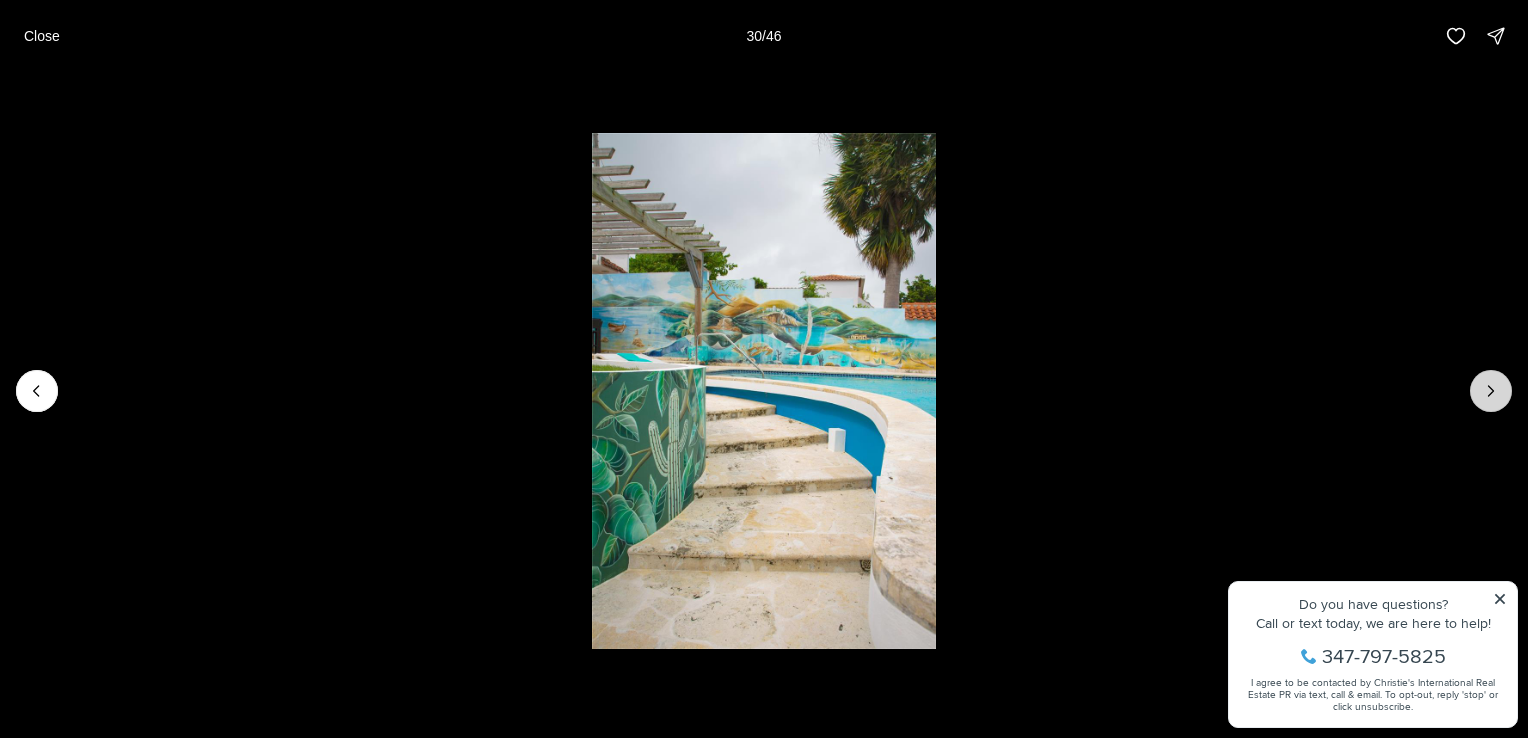 click at bounding box center (1491, 391) 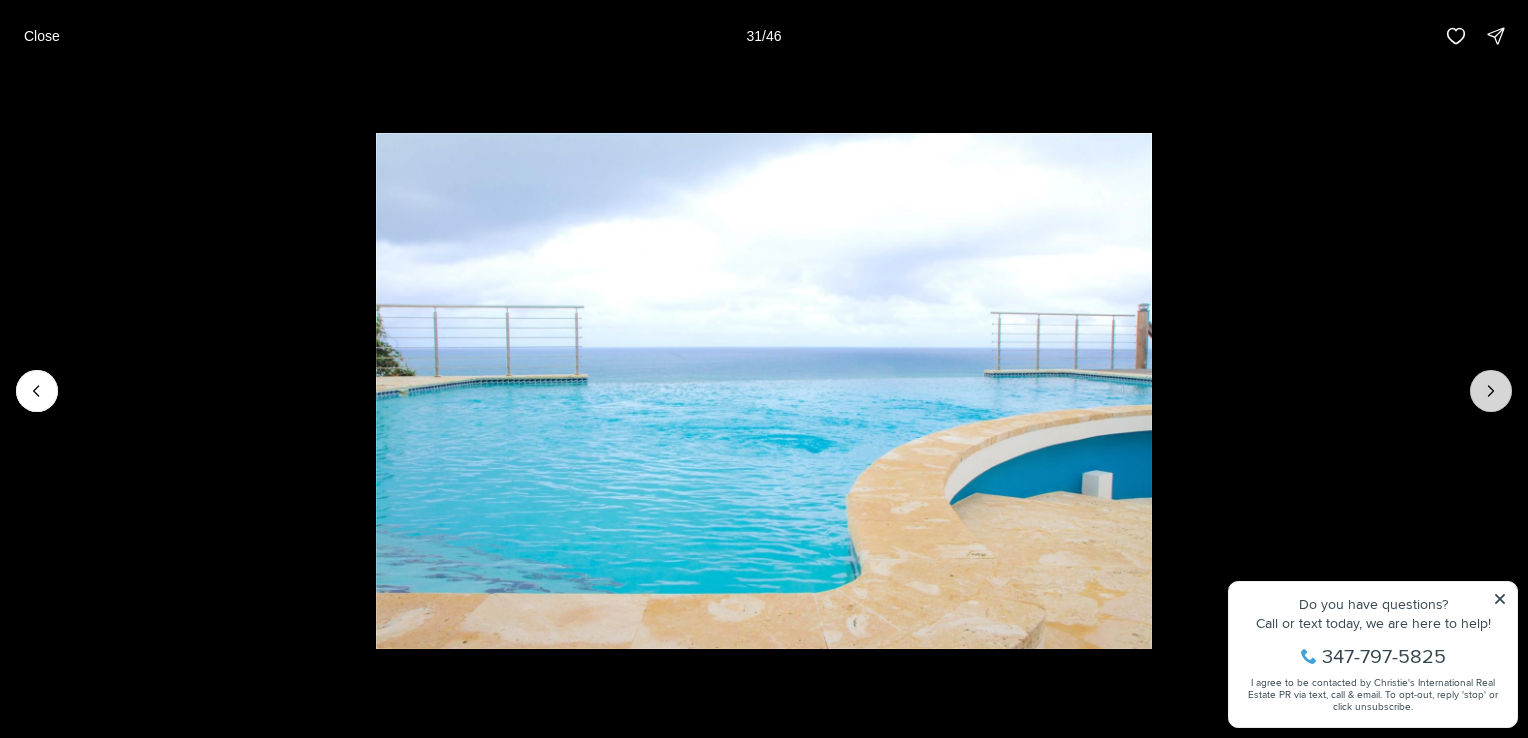 click 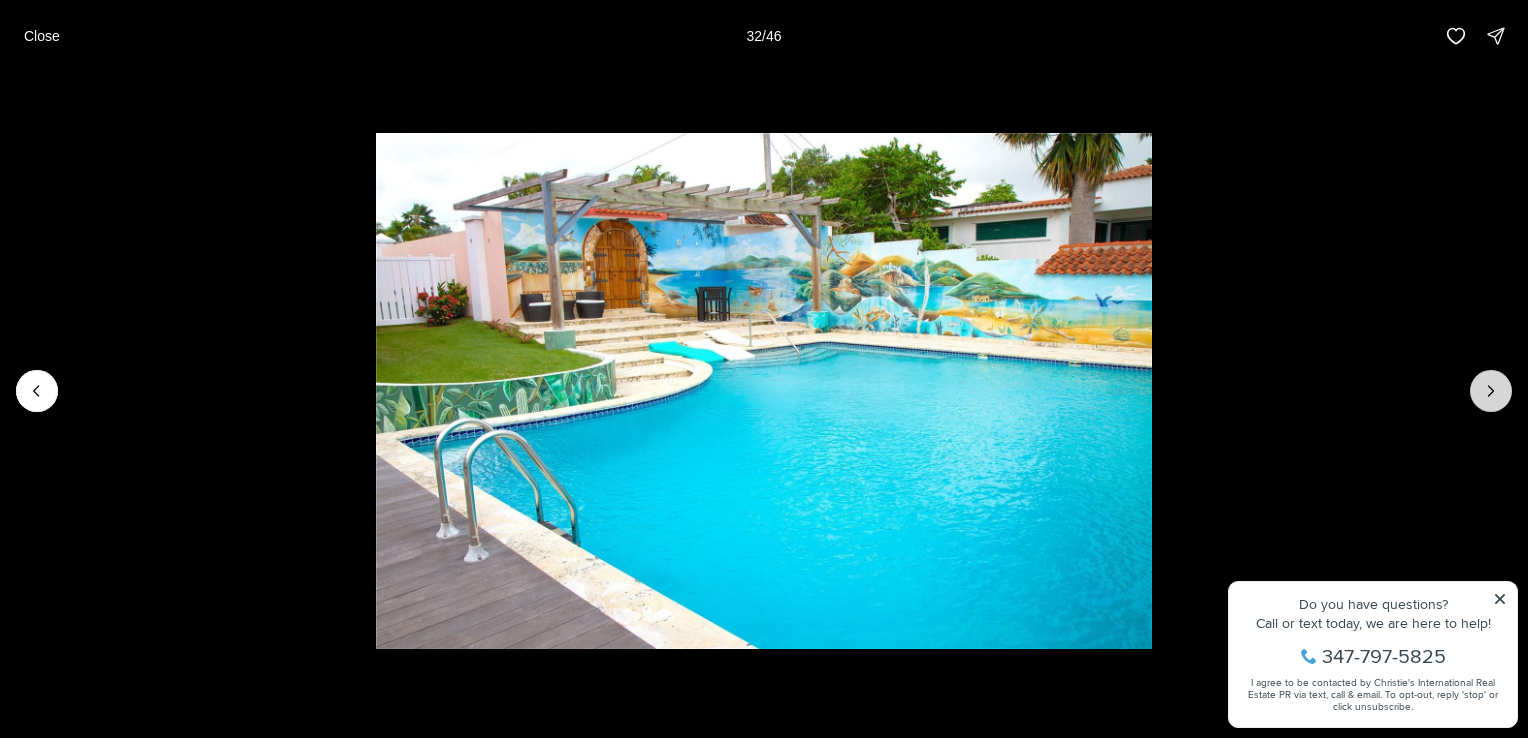click 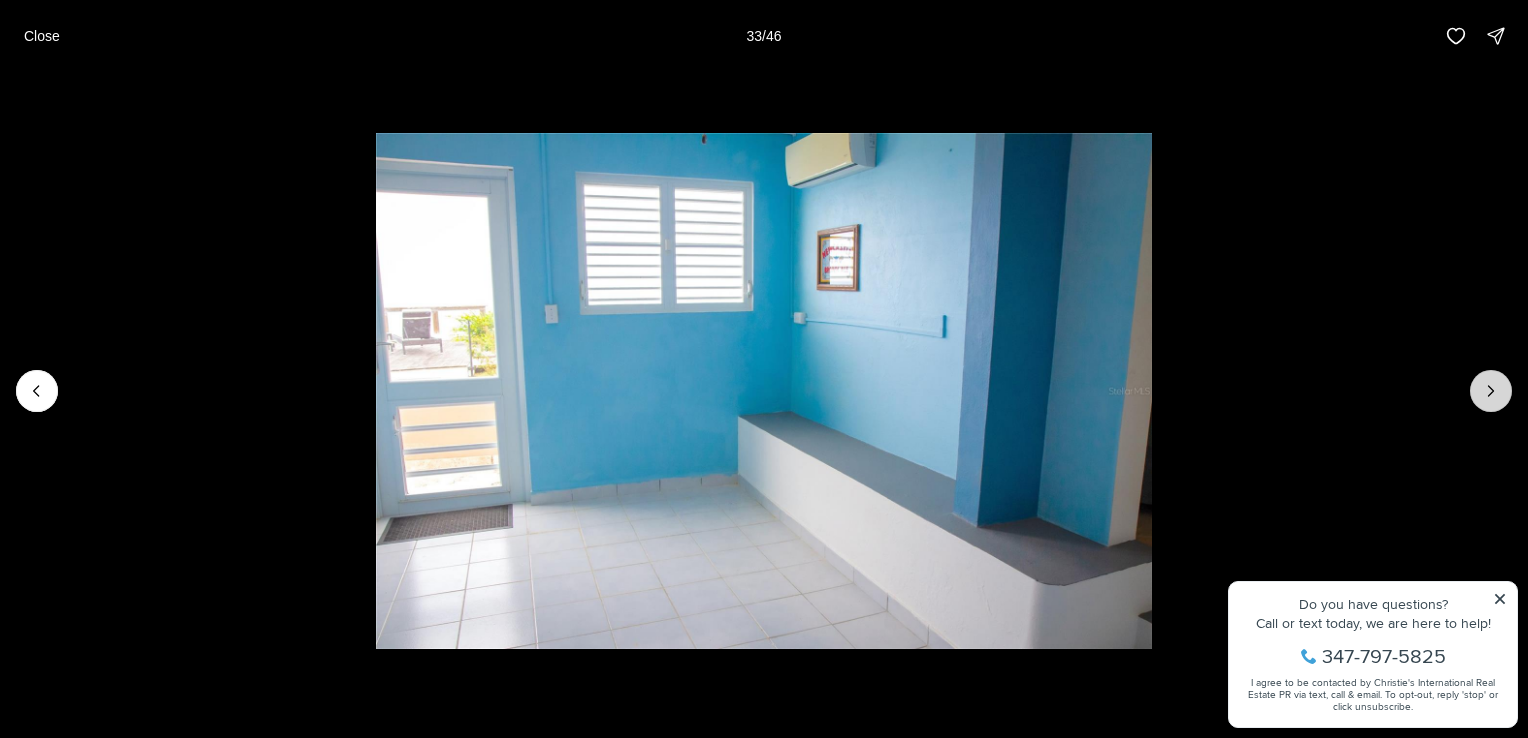 click 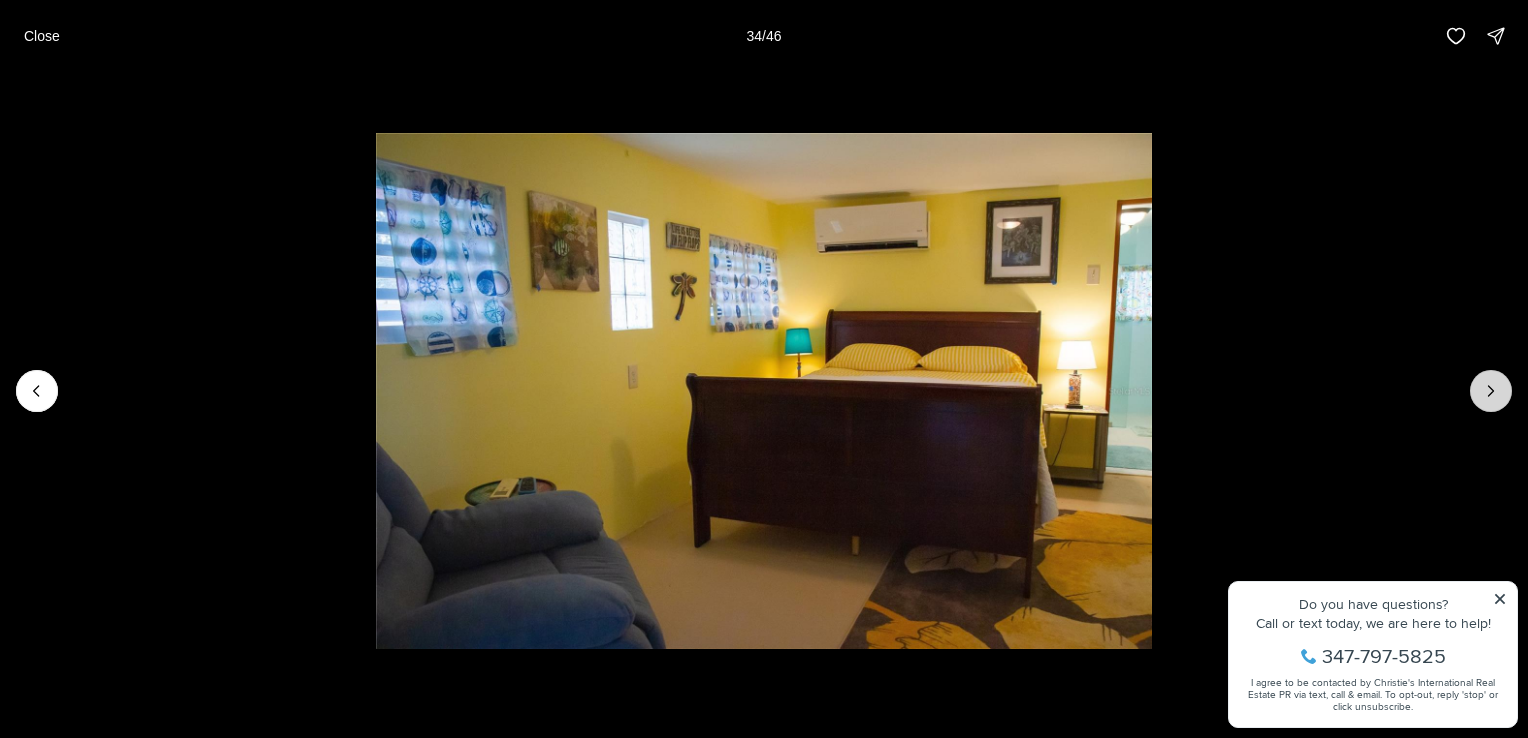 click 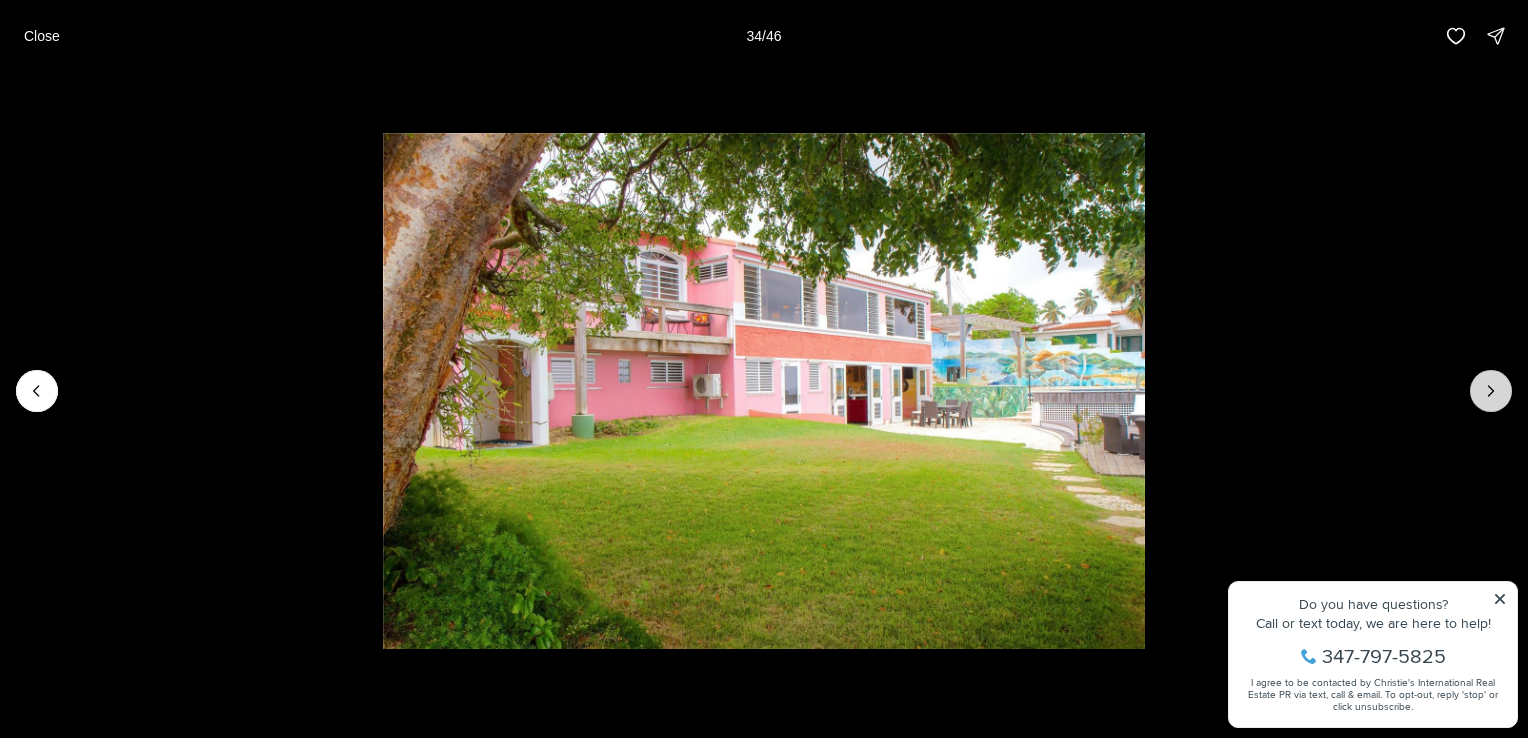 click 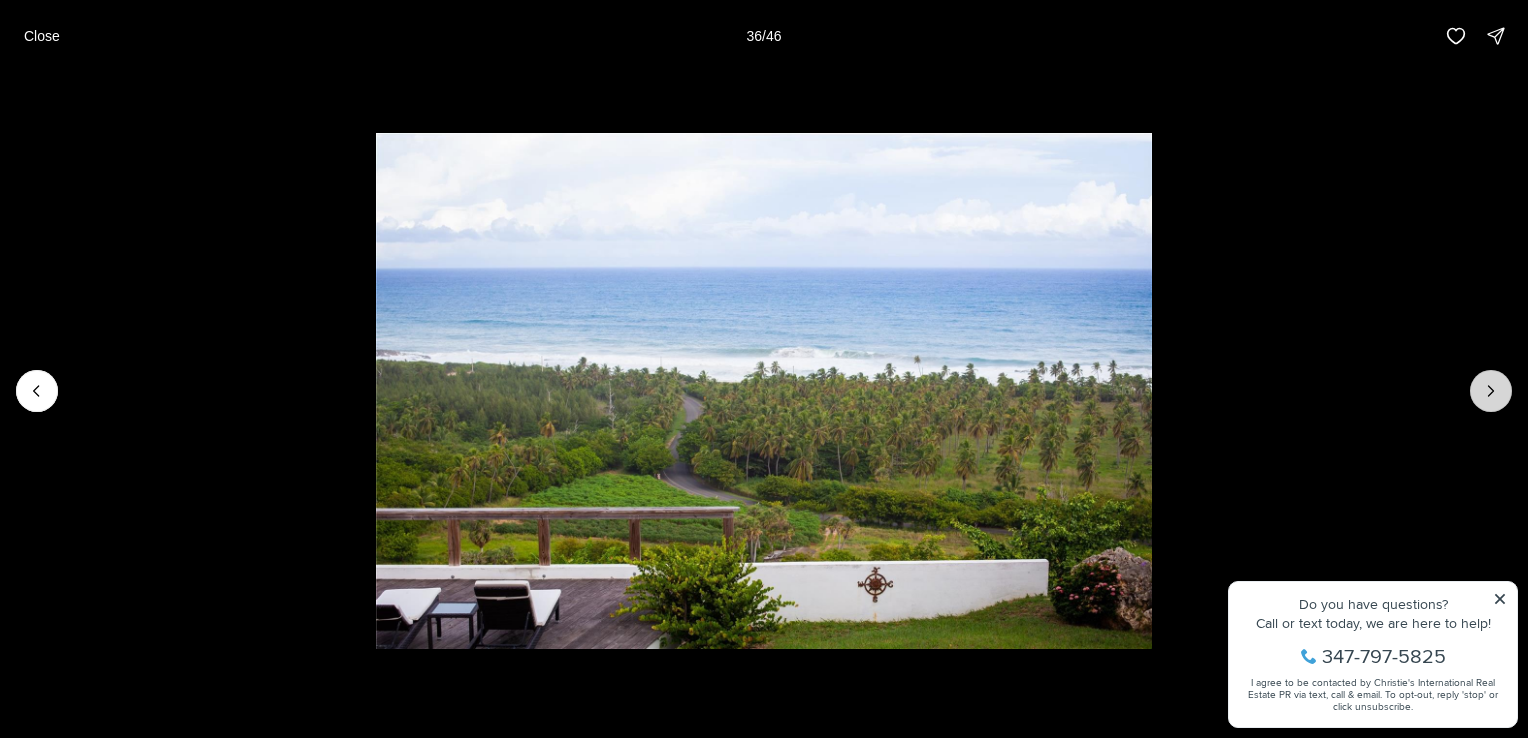 click 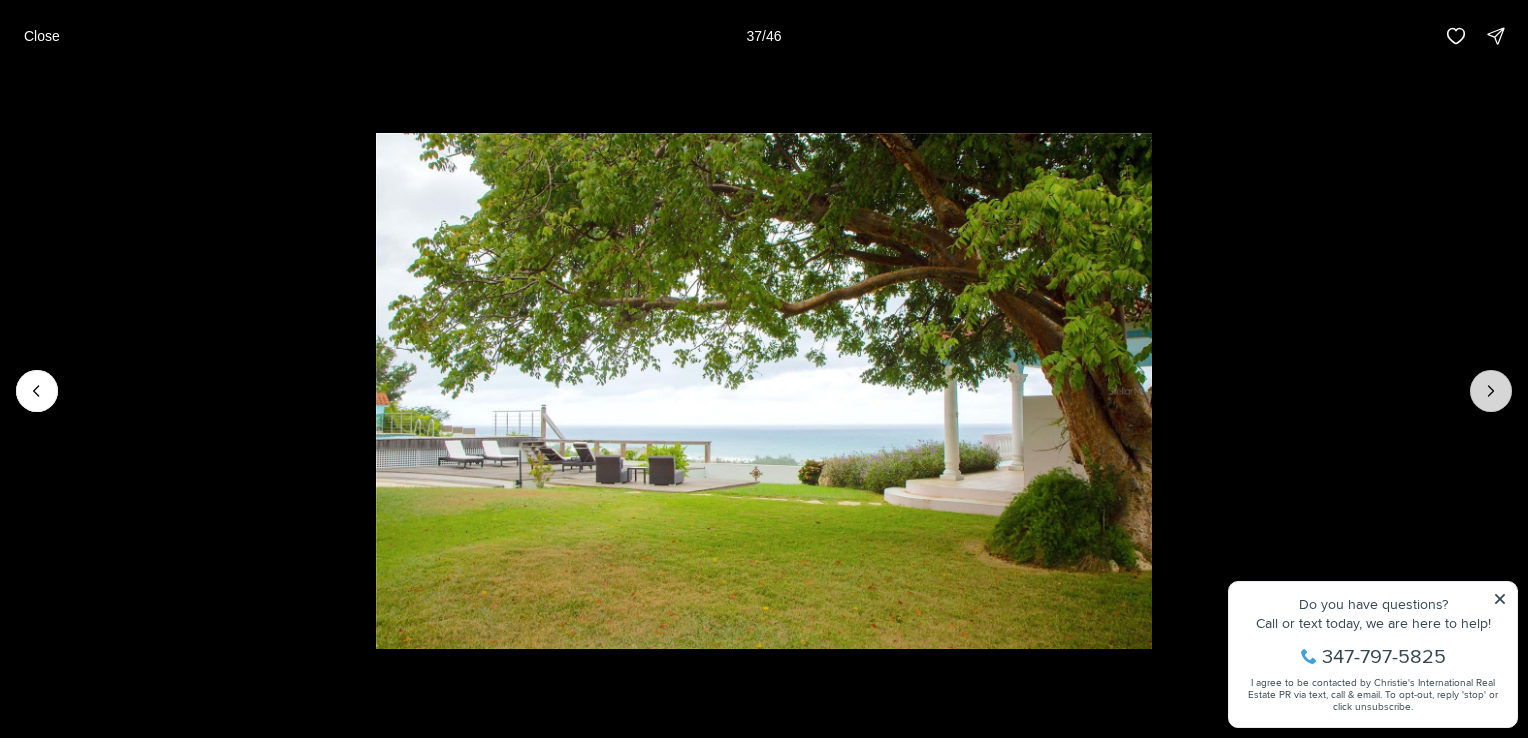 click 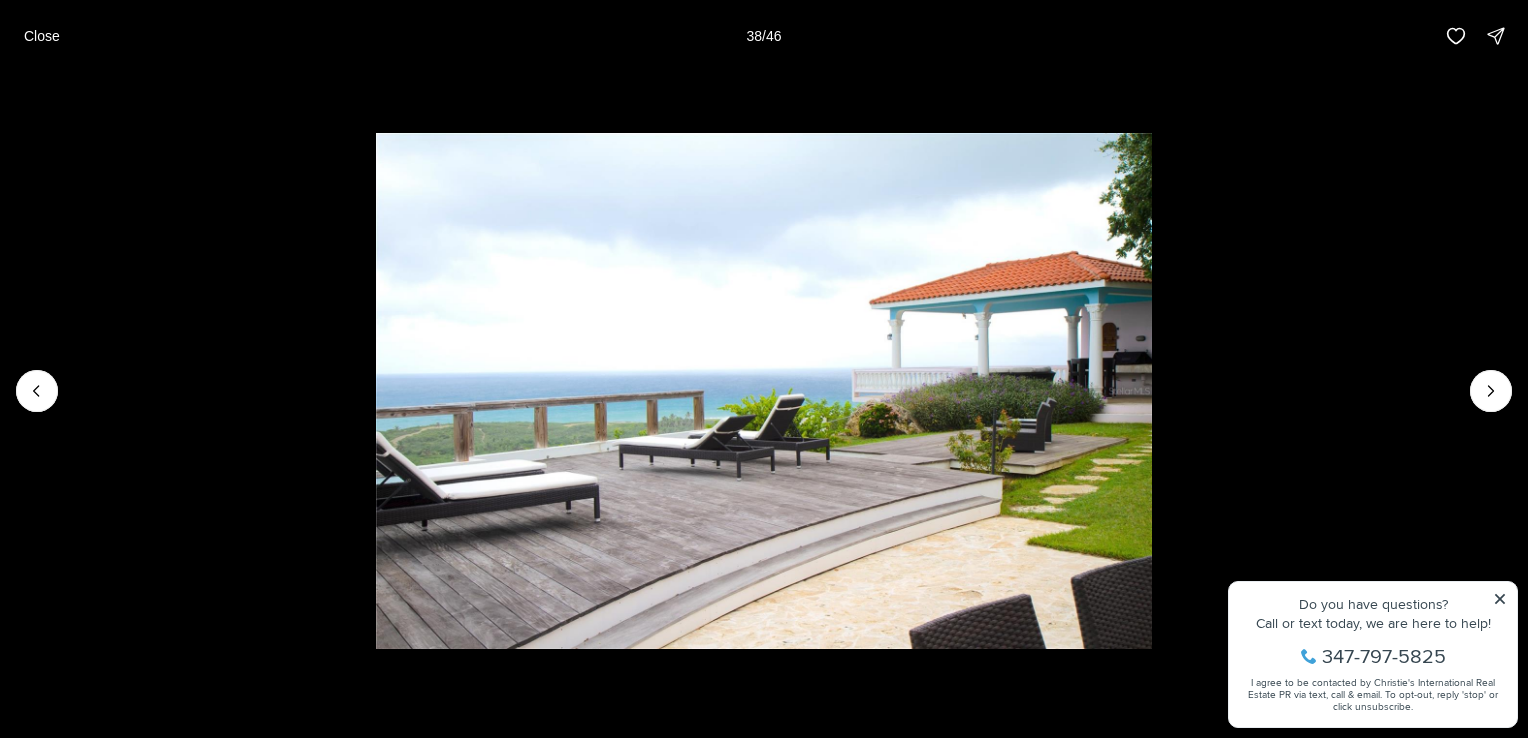 click on "Close" at bounding box center [42, 36] 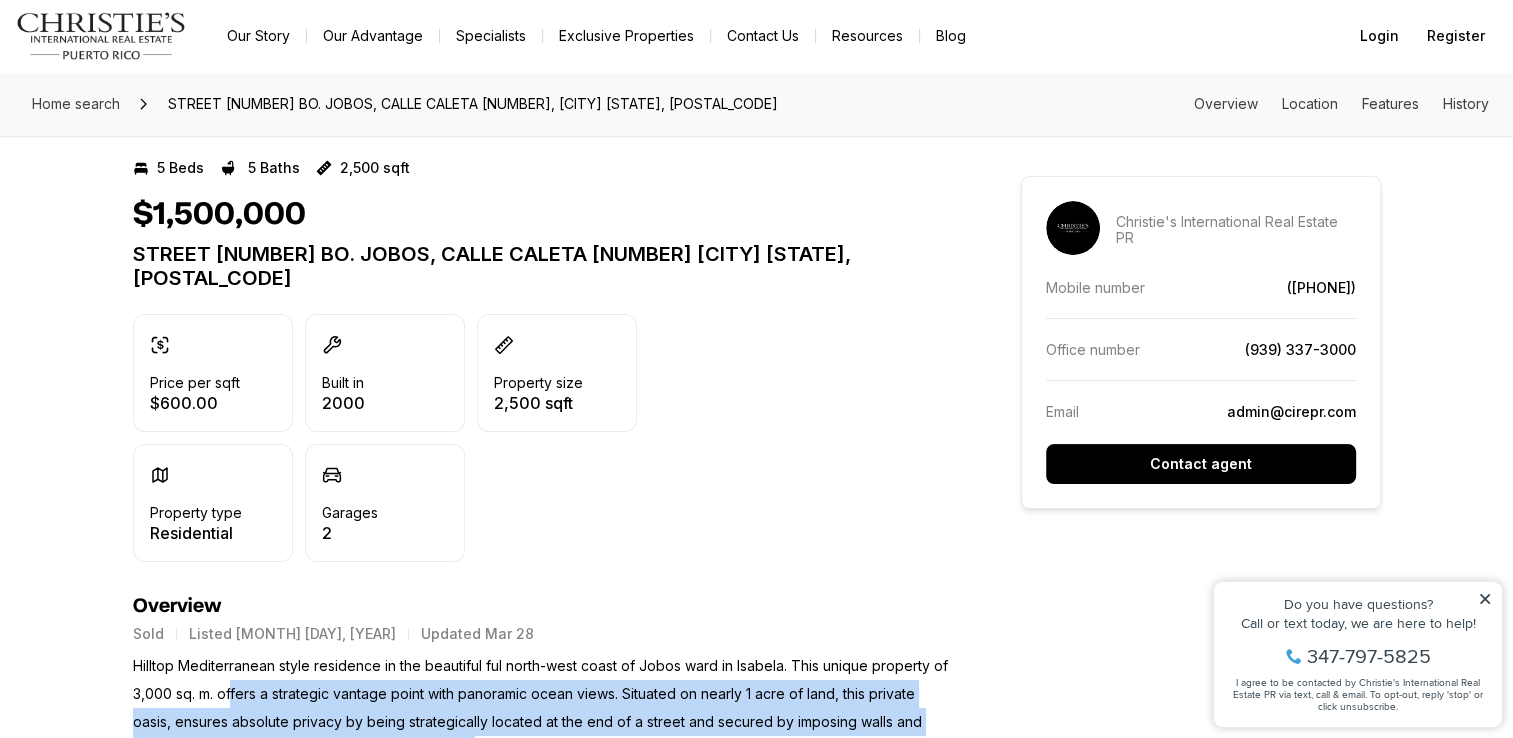 scroll, scrollTop: 0, scrollLeft: 0, axis: both 